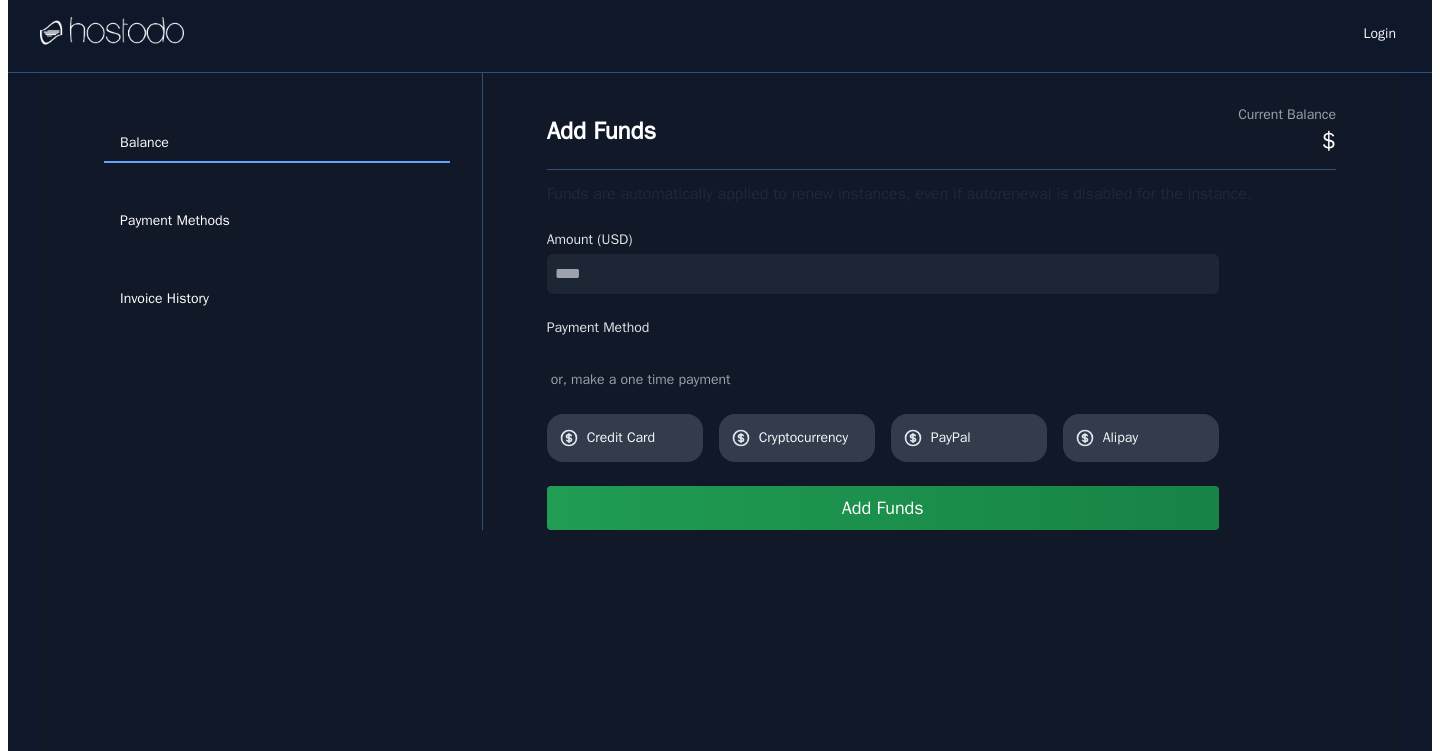 scroll, scrollTop: 0, scrollLeft: 0, axis: both 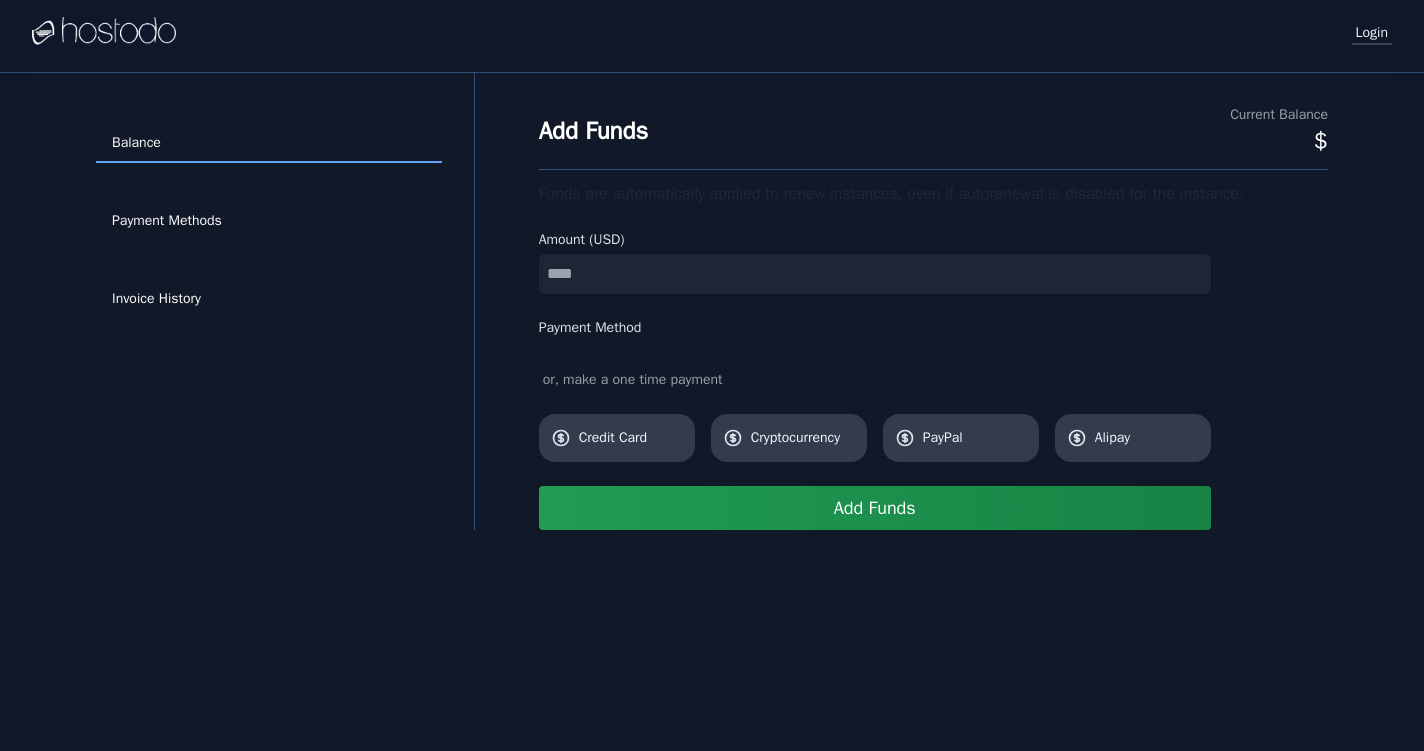 click on "Login" at bounding box center (1372, 32) 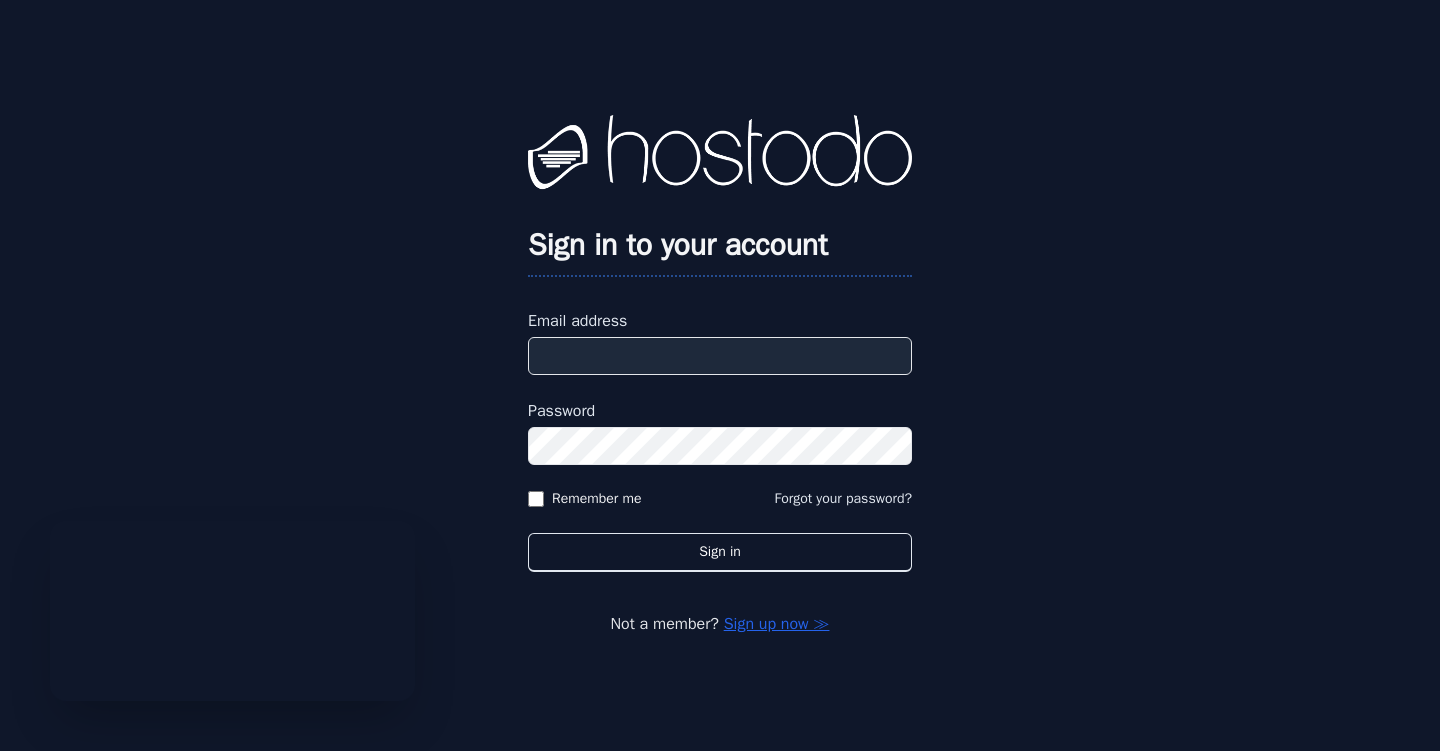 scroll, scrollTop: 0, scrollLeft: 0, axis: both 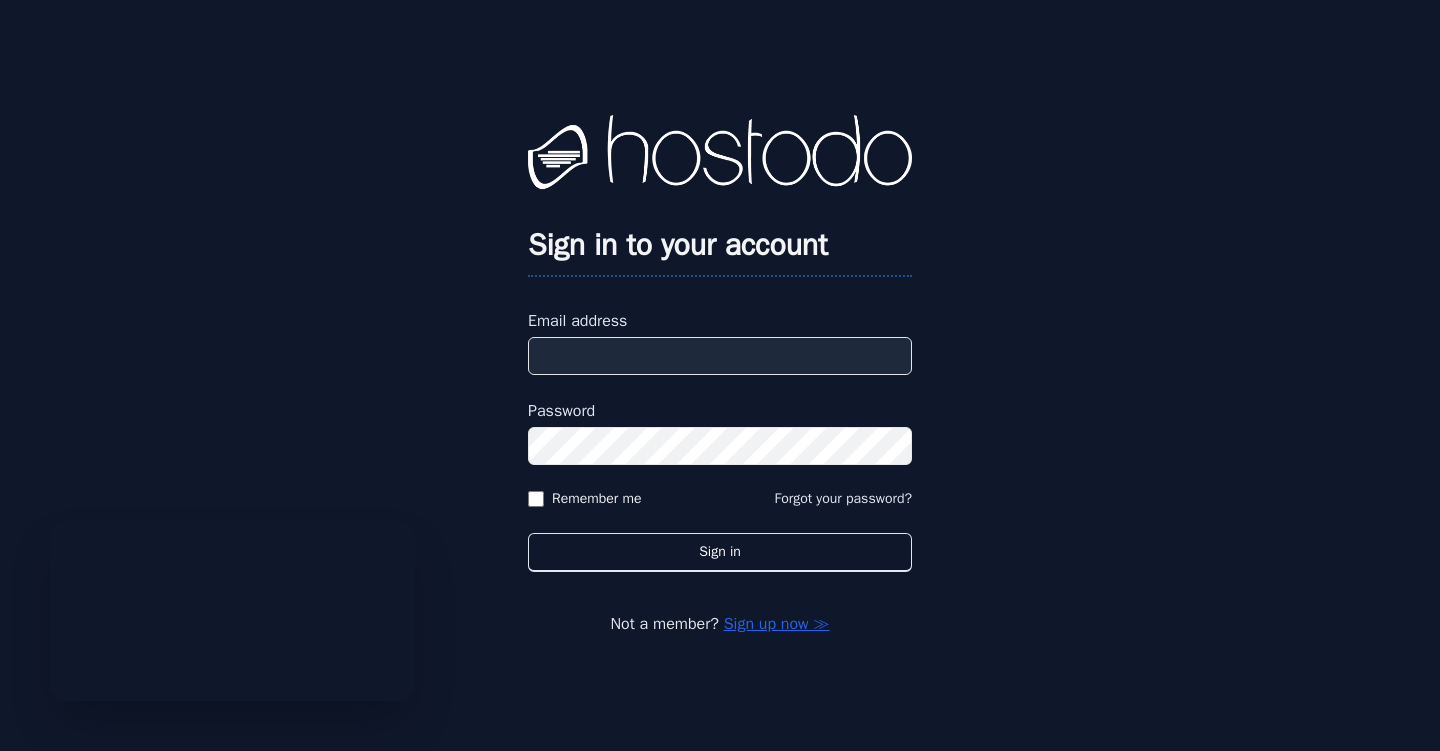 type on "**********" 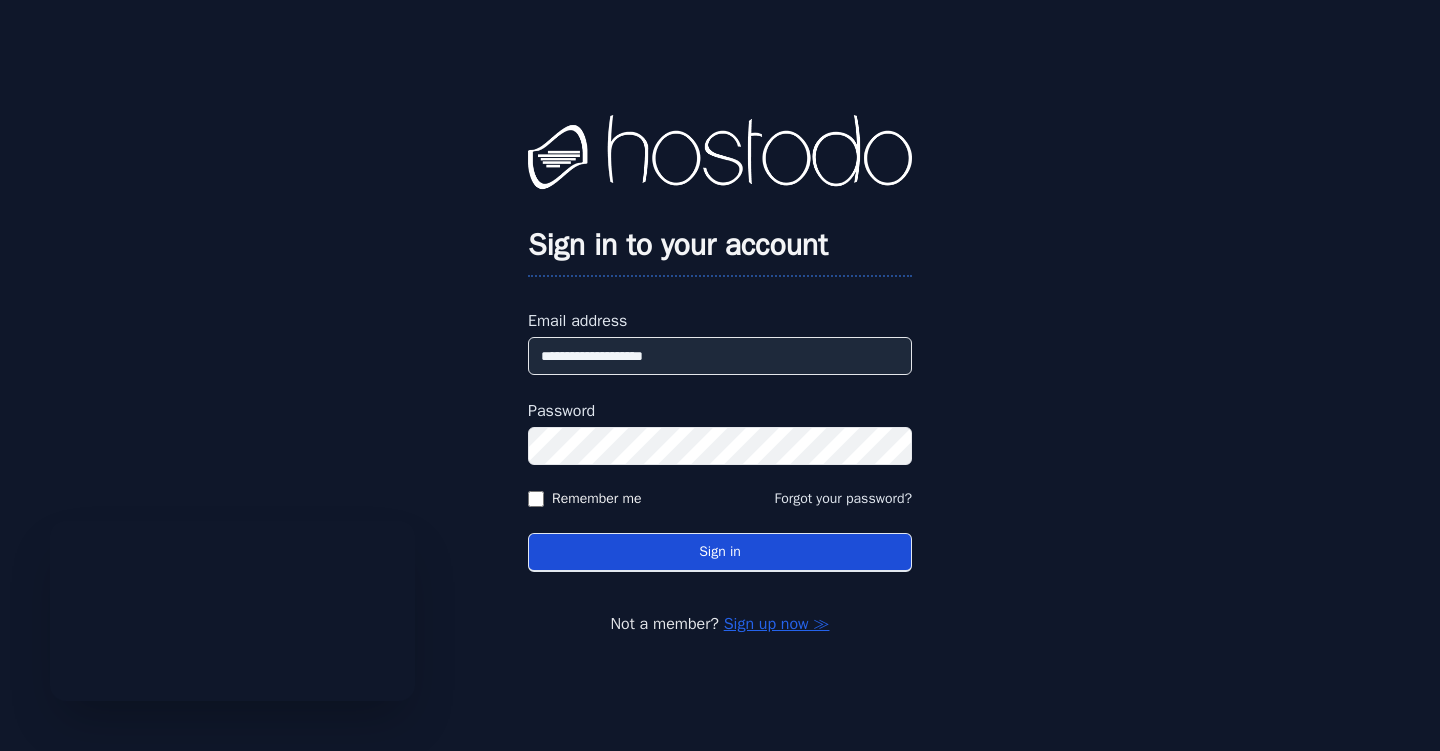 click on "Sign in" at bounding box center [720, 552] 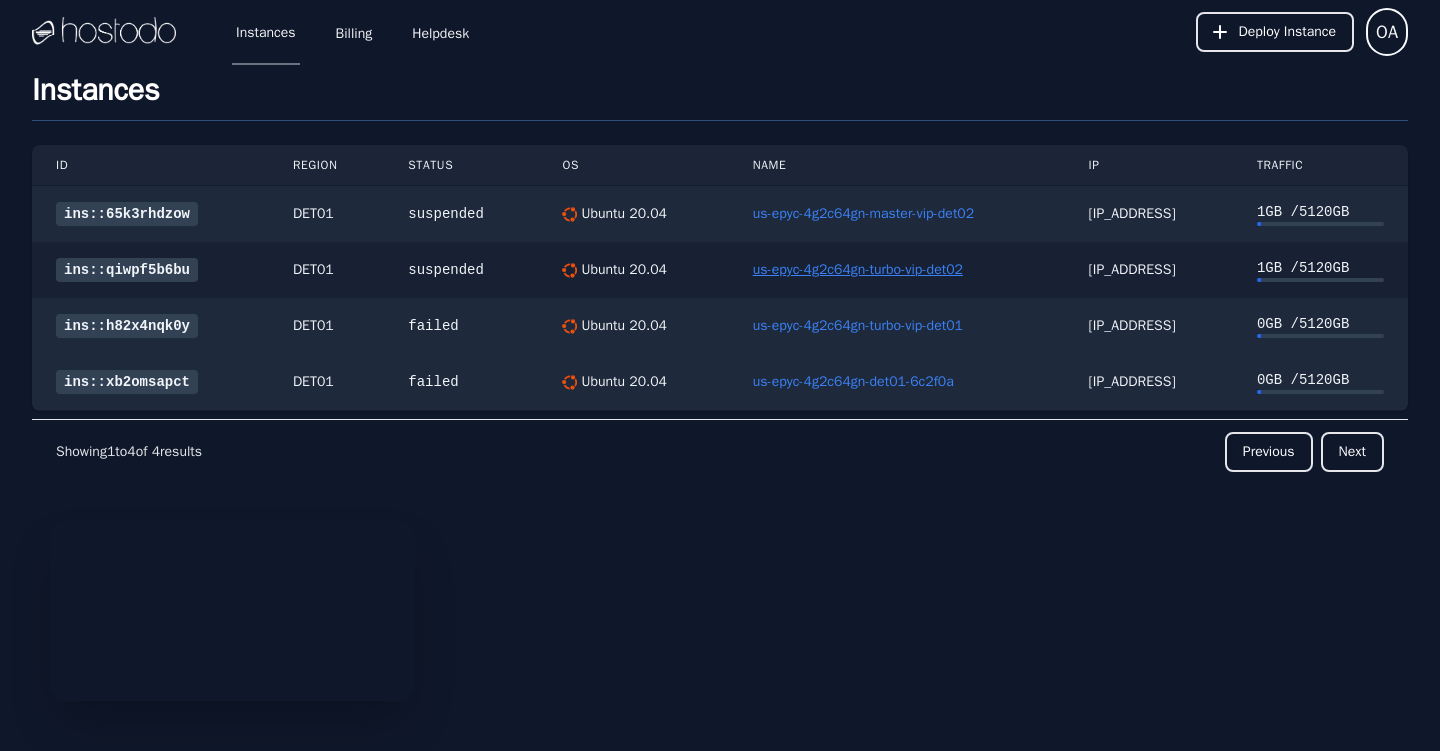 click on "us-epyc-4g2c64gn-turbo-vip-det02" at bounding box center (858, 269) 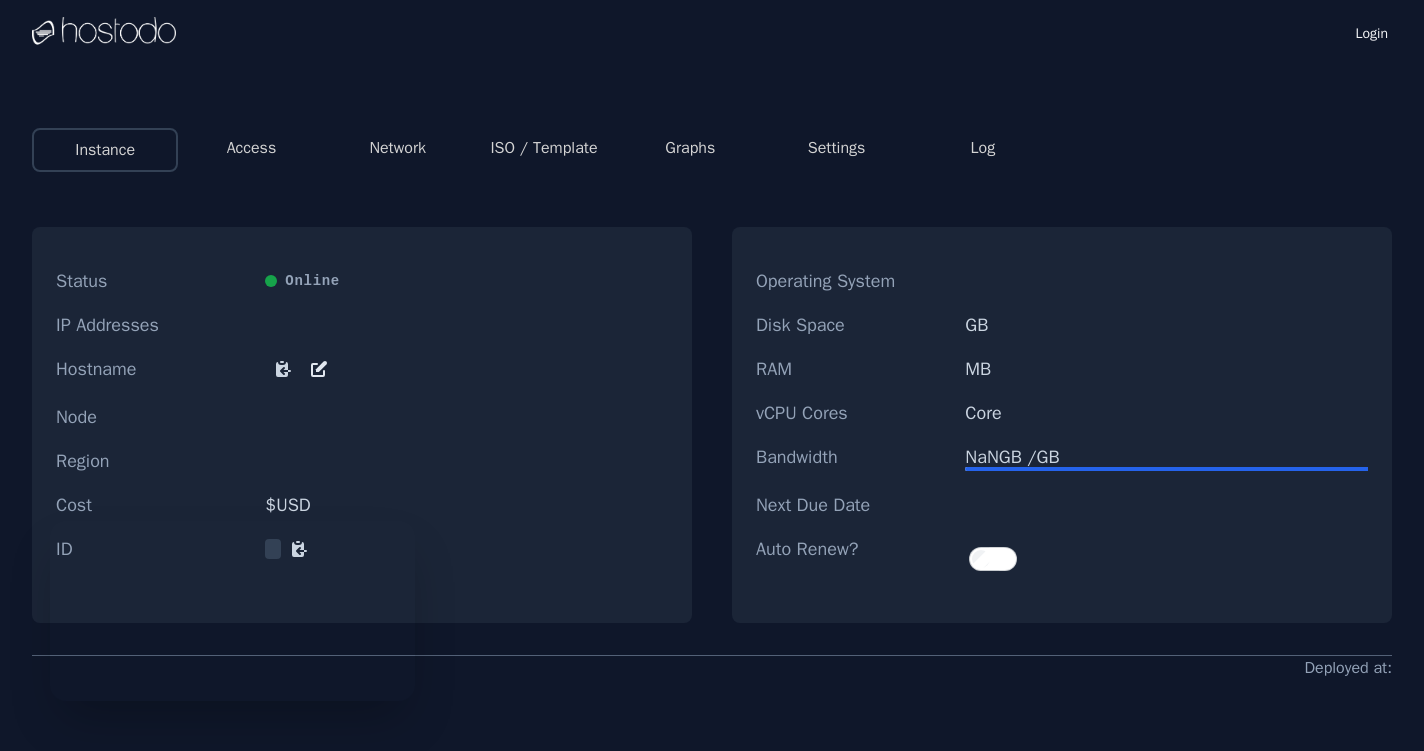 scroll, scrollTop: 0, scrollLeft: 0, axis: both 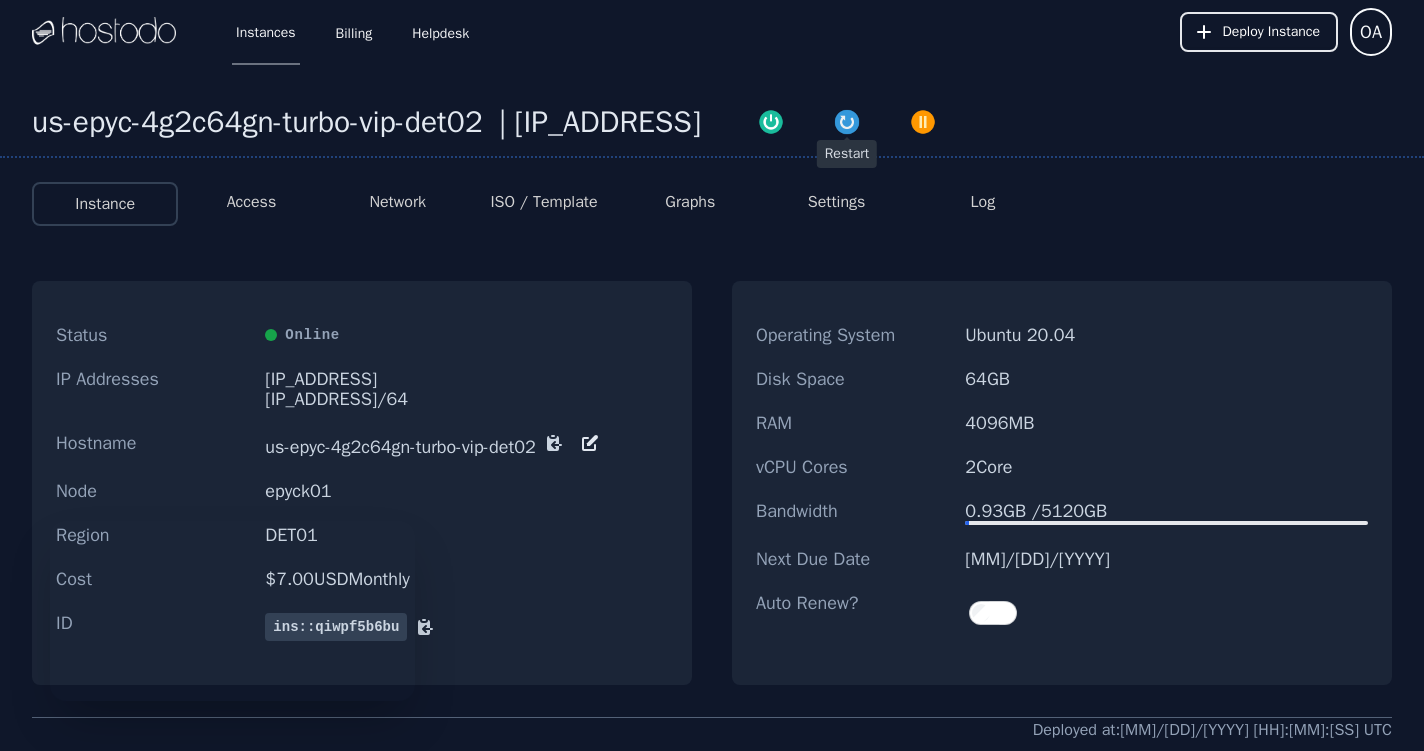 click at bounding box center [847, 122] 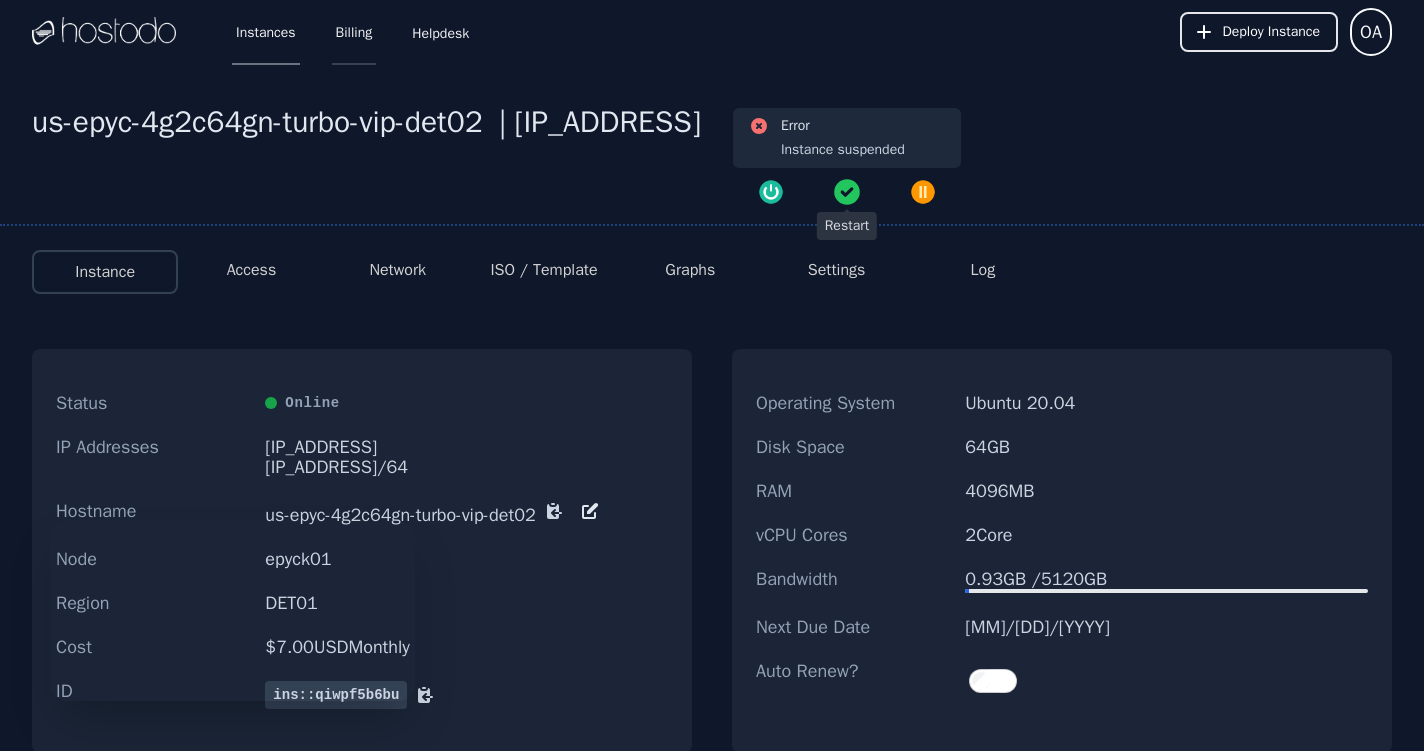 click on "Billing" at bounding box center (354, 32) 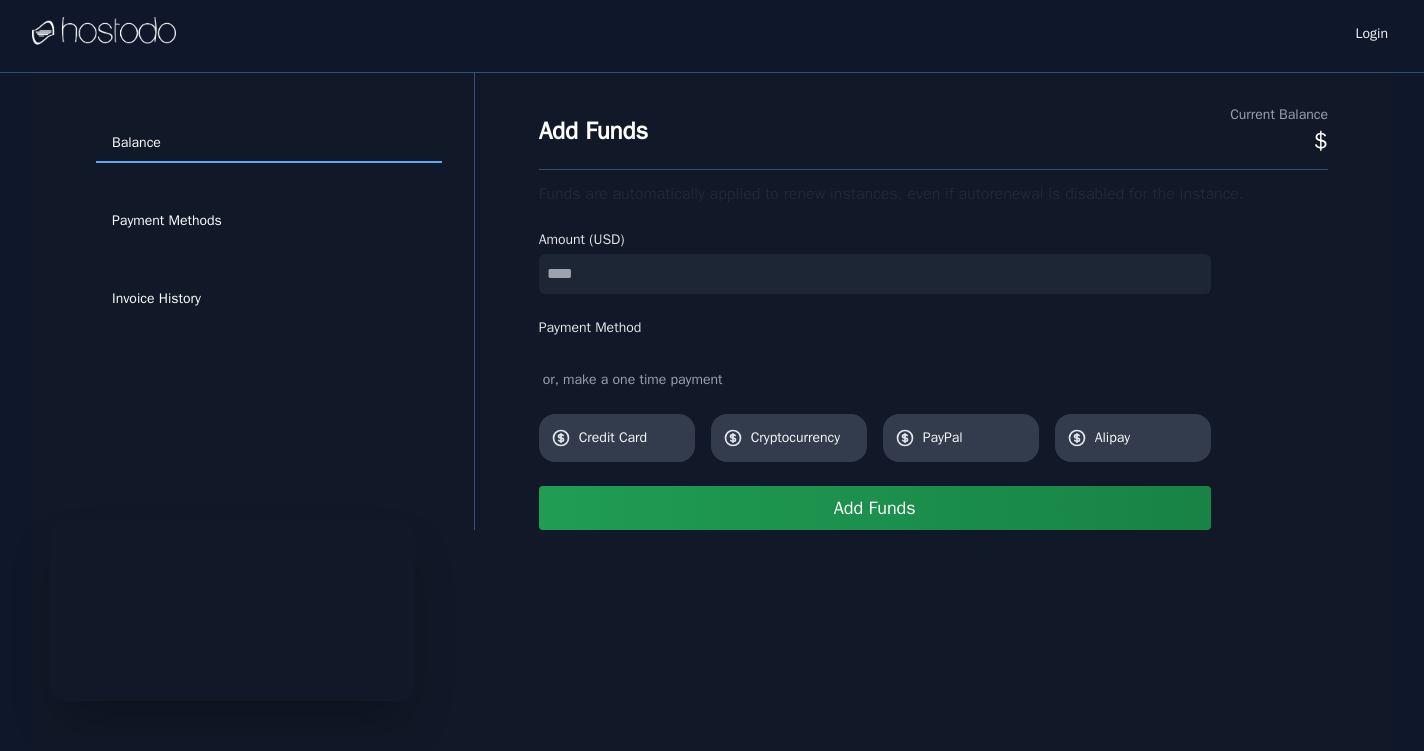 scroll, scrollTop: 0, scrollLeft: 0, axis: both 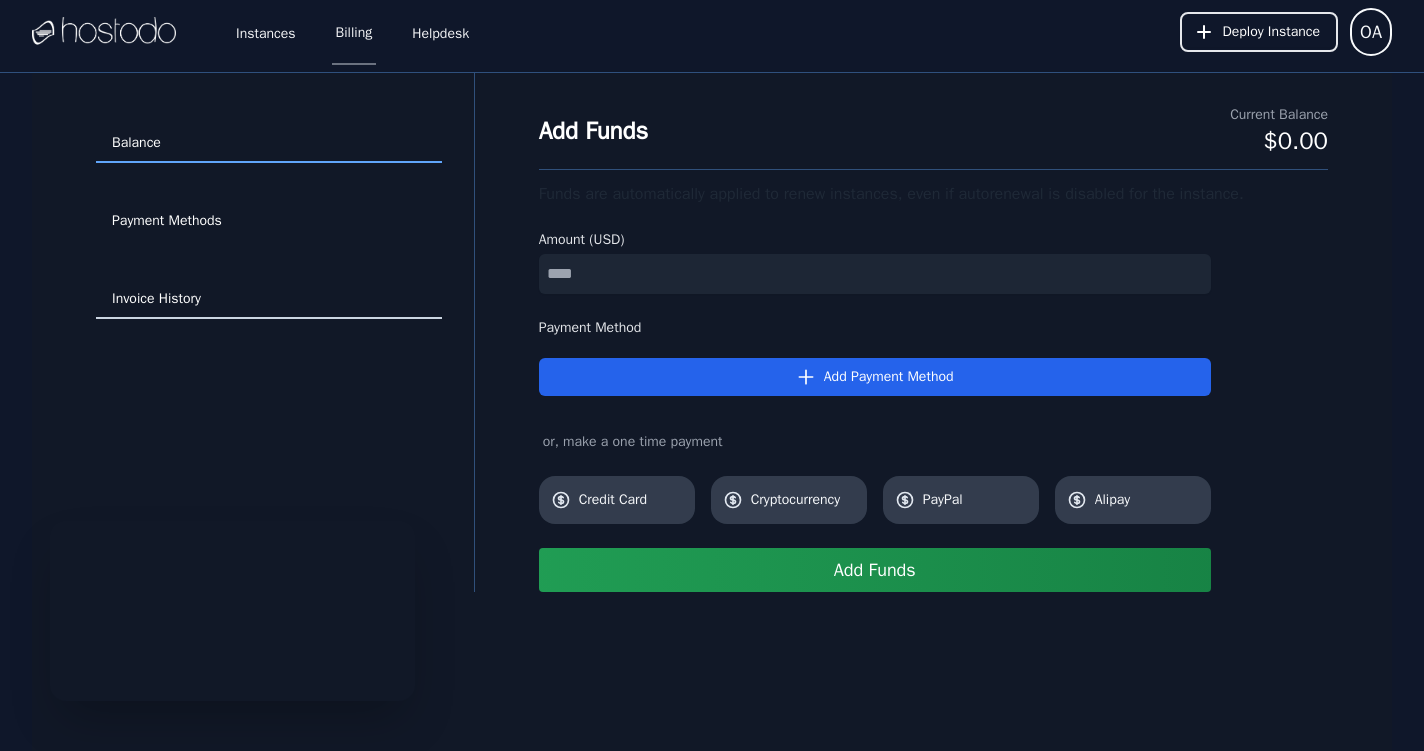 click on "Invoice History" at bounding box center [269, 300] 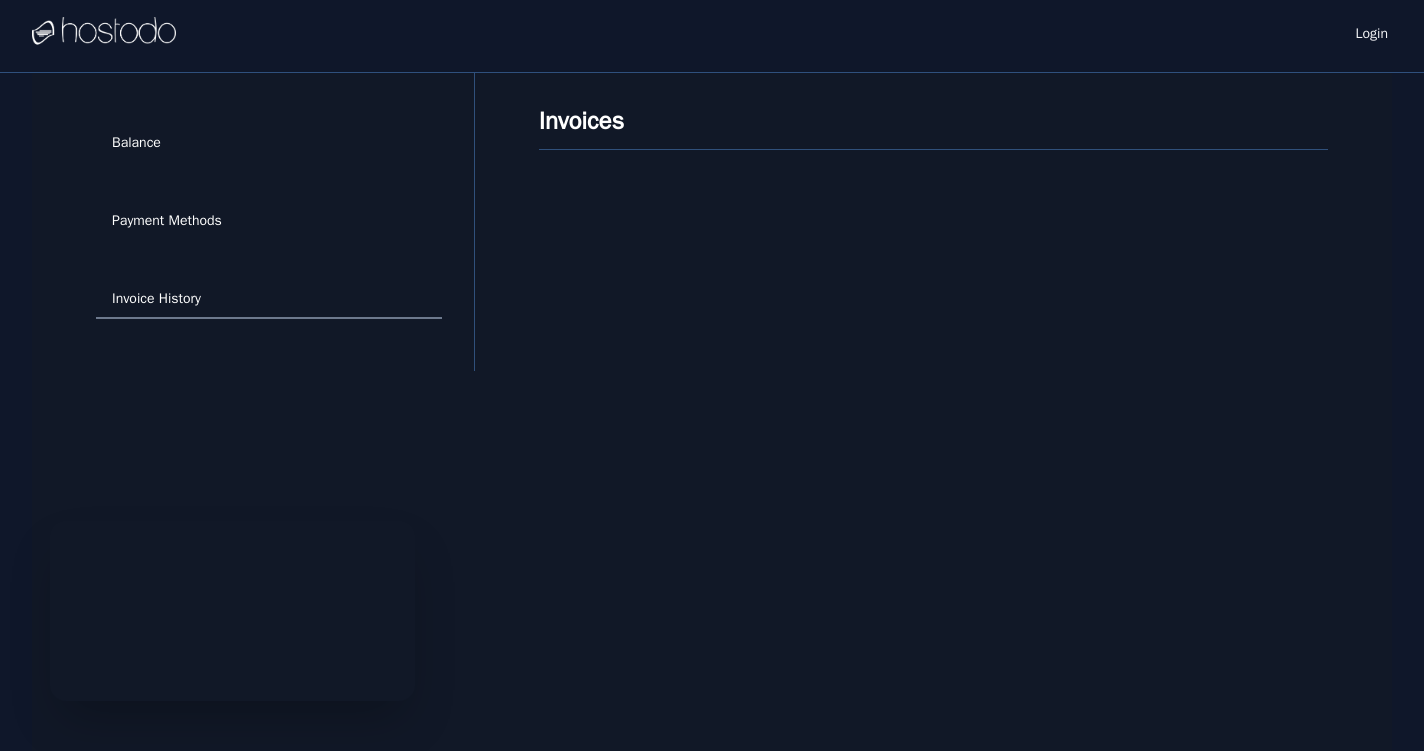 scroll, scrollTop: 0, scrollLeft: 0, axis: both 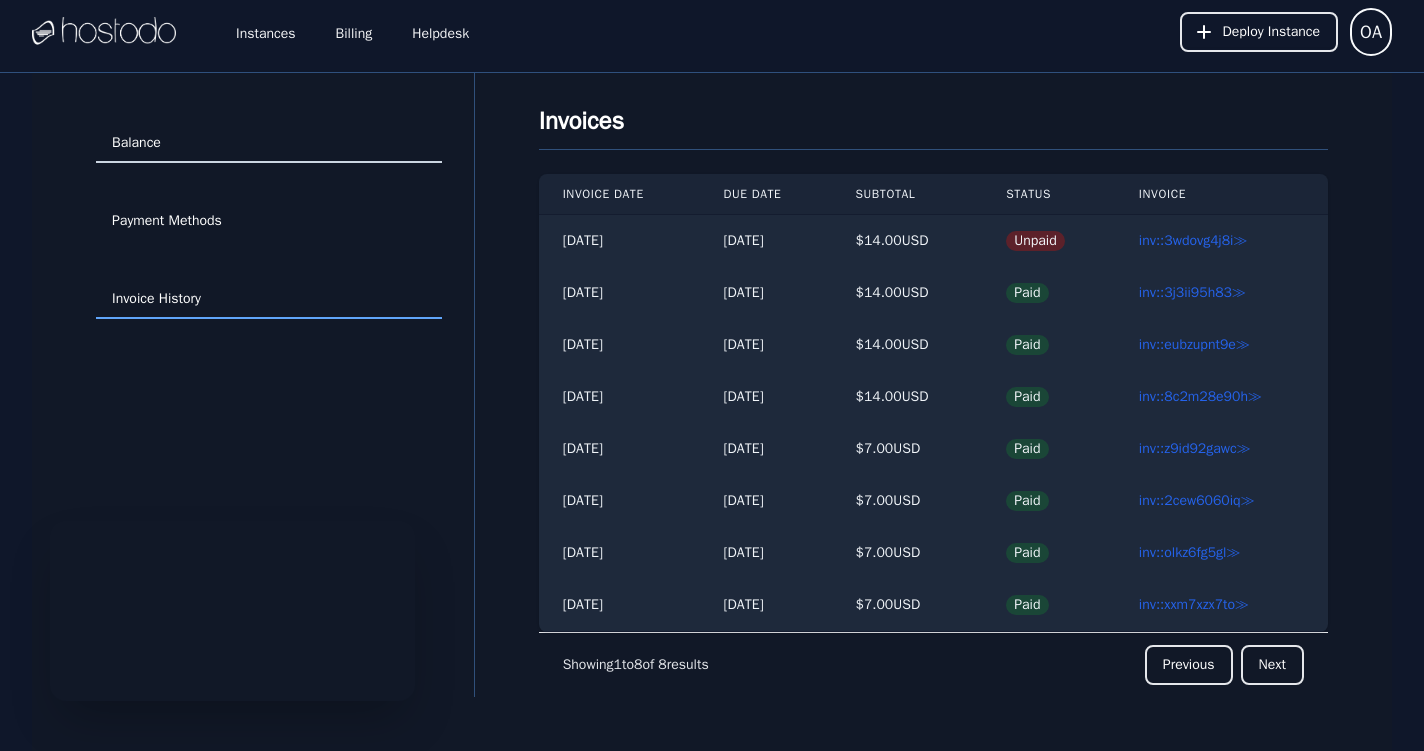 click on "Balance" at bounding box center (269, 144) 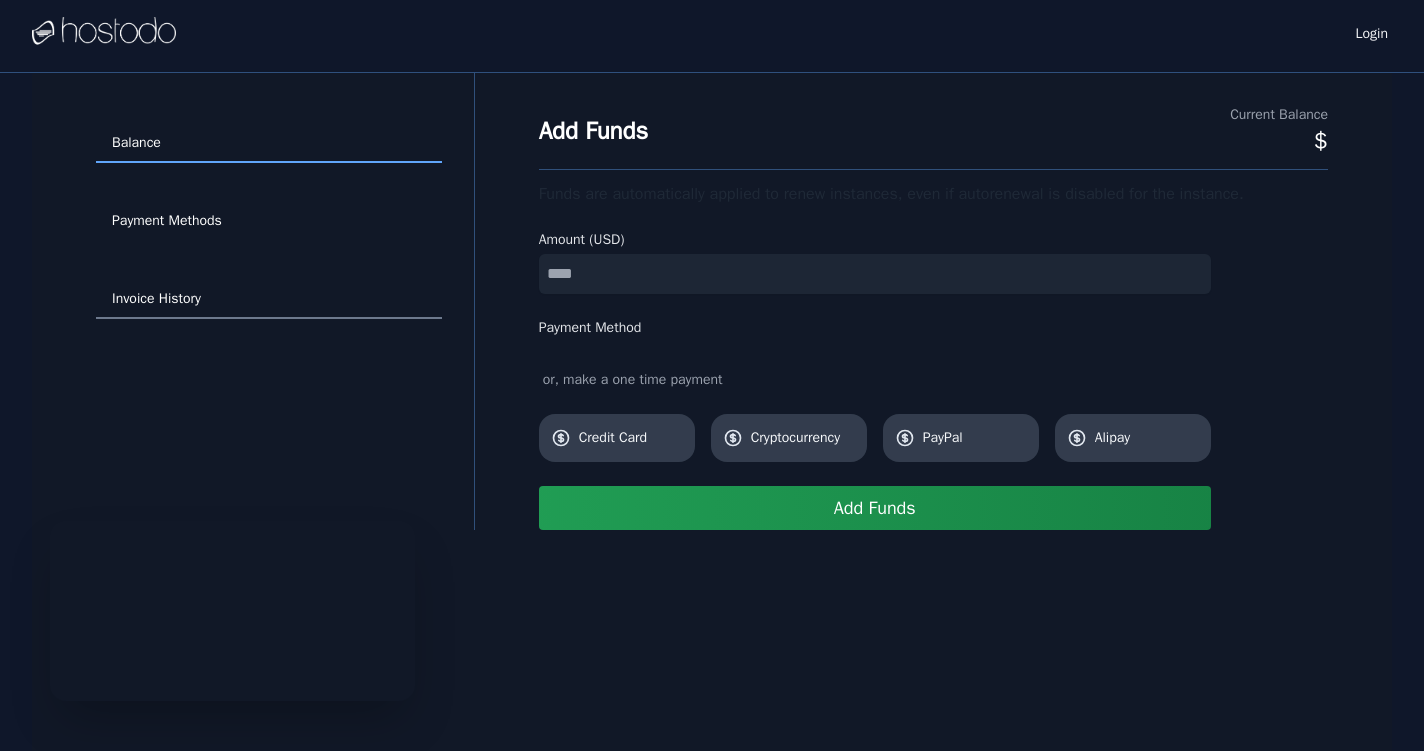 scroll, scrollTop: 0, scrollLeft: 0, axis: both 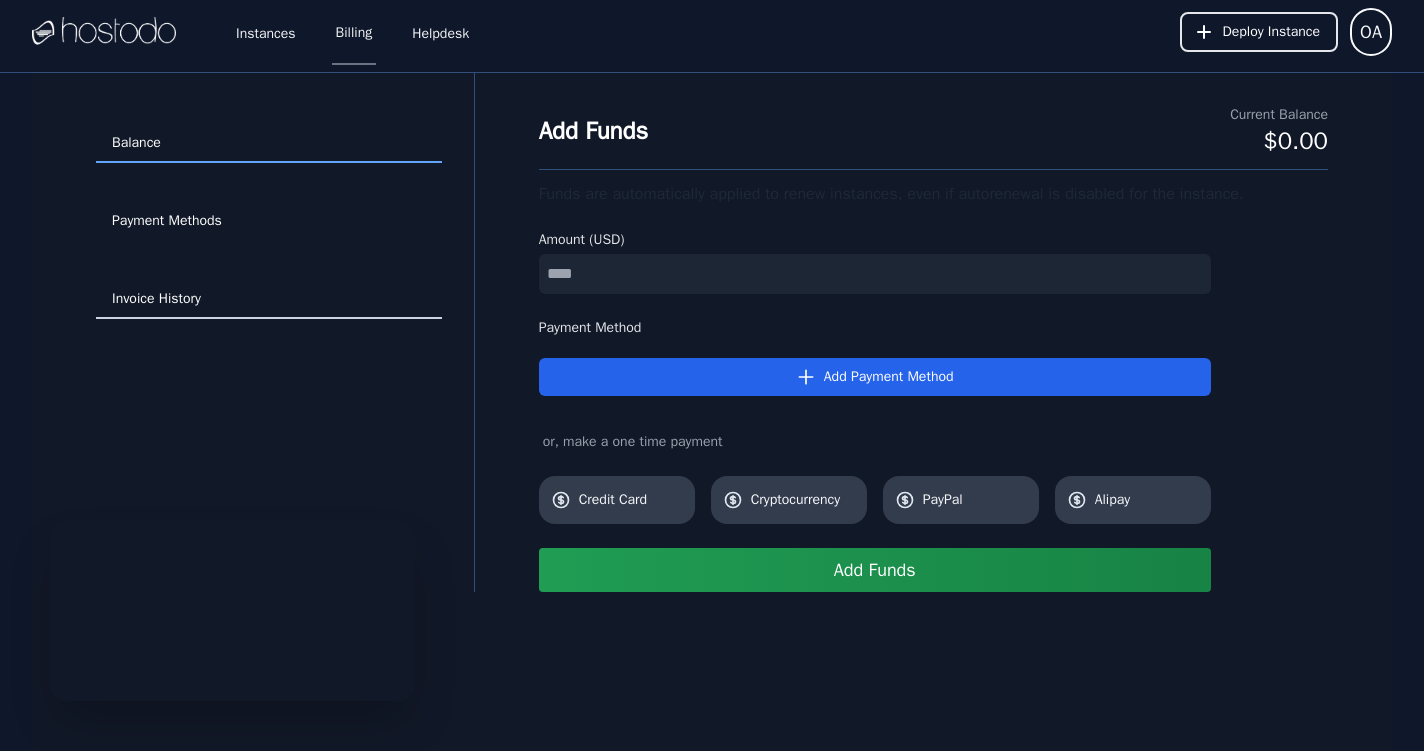 click on "Invoice History" at bounding box center [269, 300] 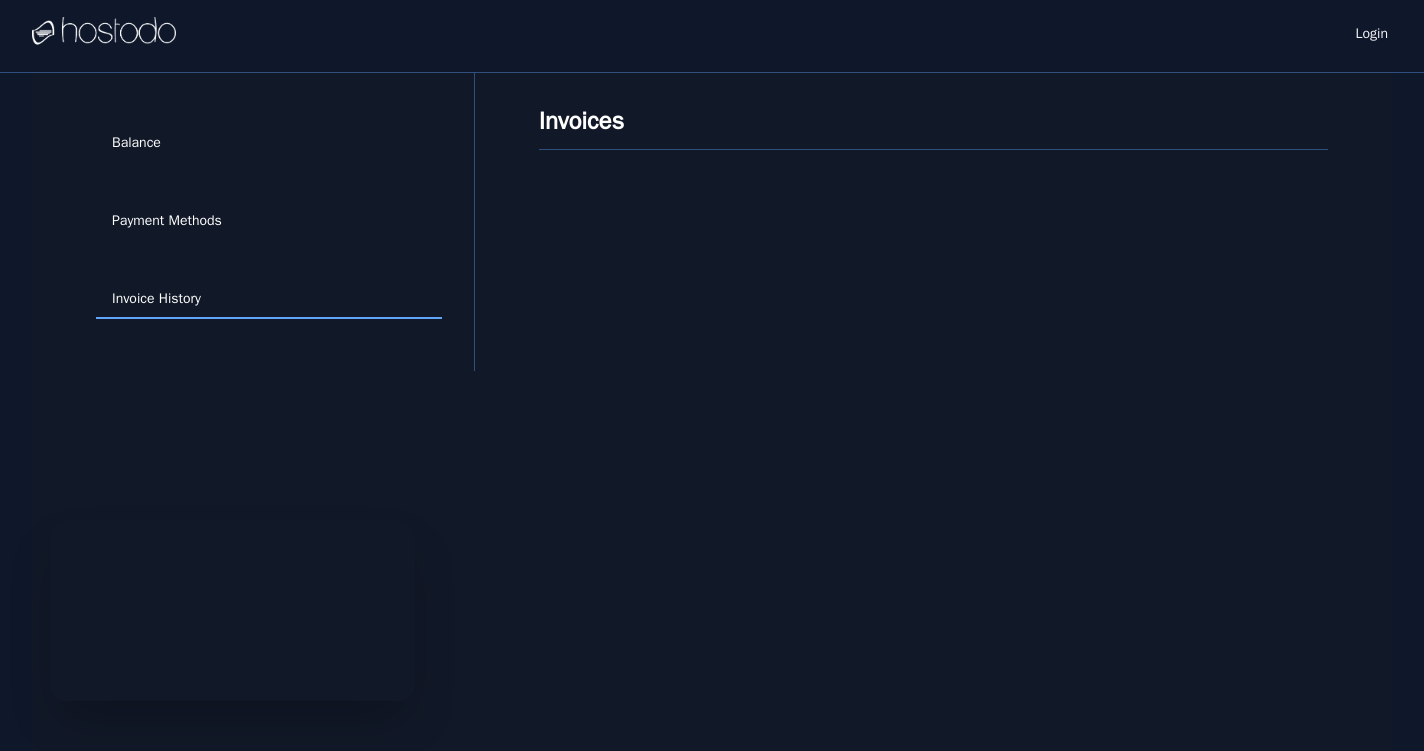 scroll, scrollTop: 0, scrollLeft: 0, axis: both 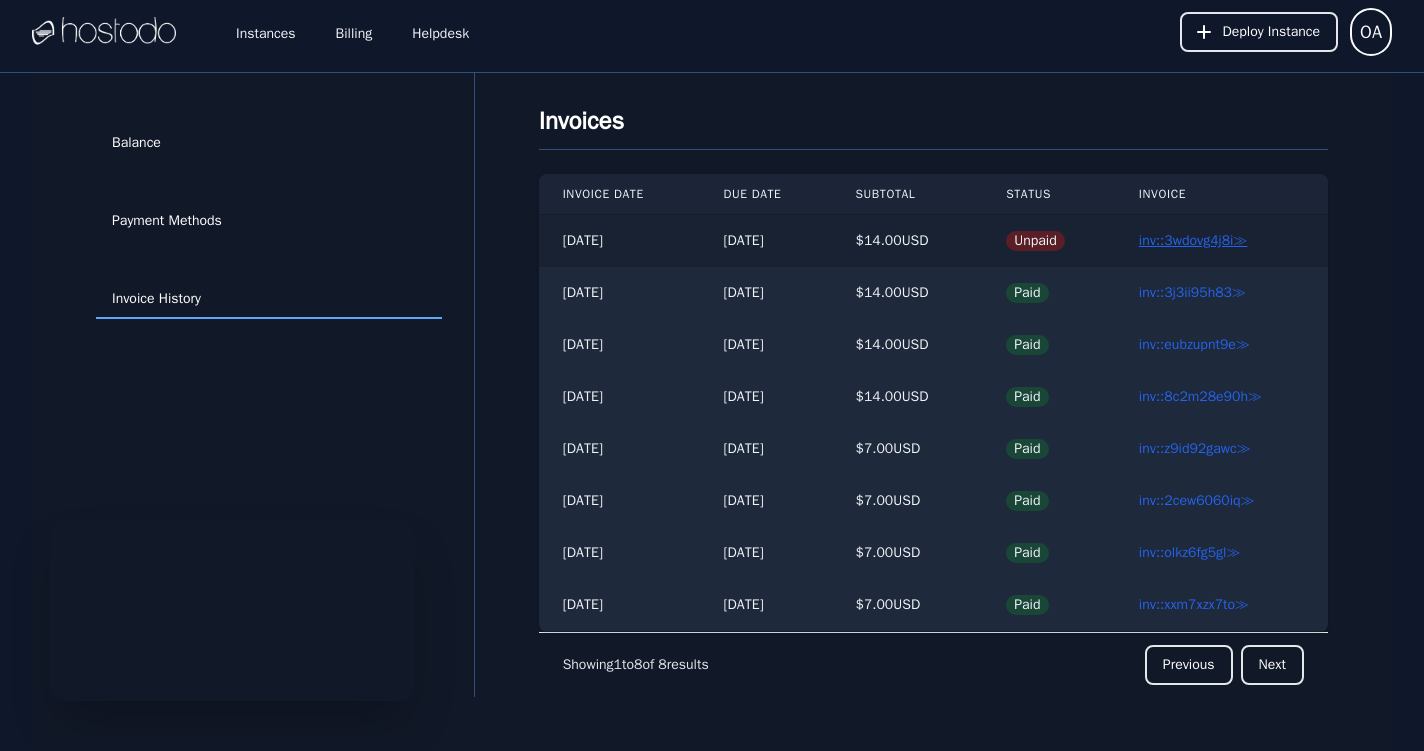 click on "inv::3wdovg4j8i ≫" at bounding box center (1193, 240) 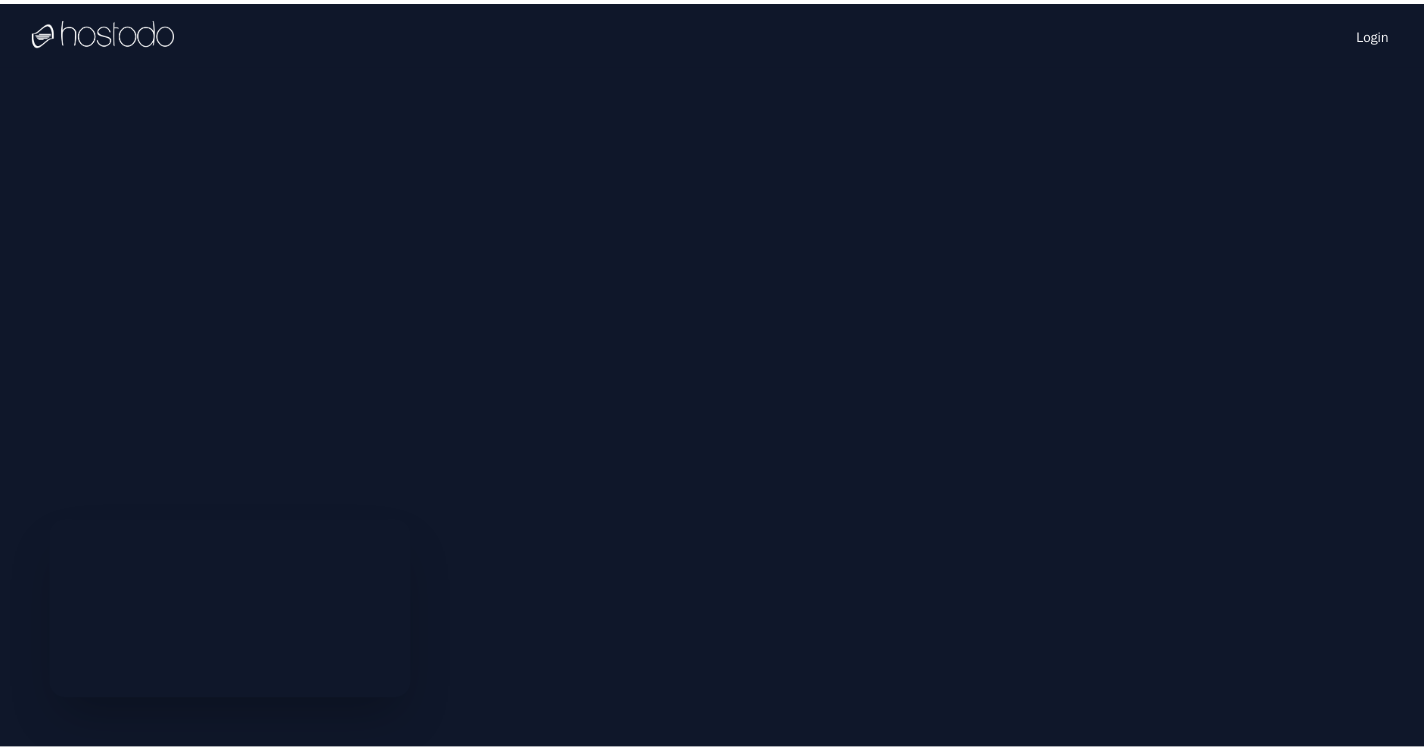 scroll, scrollTop: 0, scrollLeft: 0, axis: both 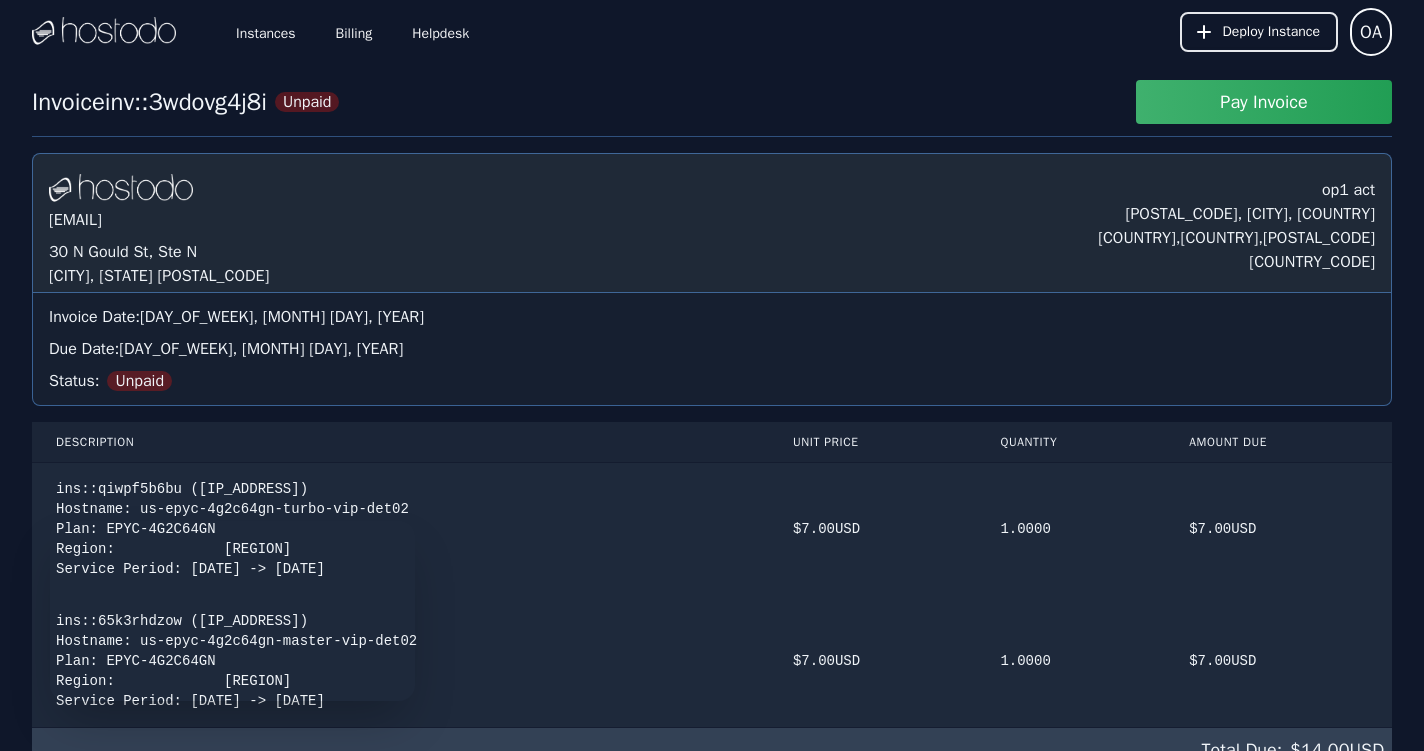 click on "Pay Invoice" at bounding box center (1264, 102) 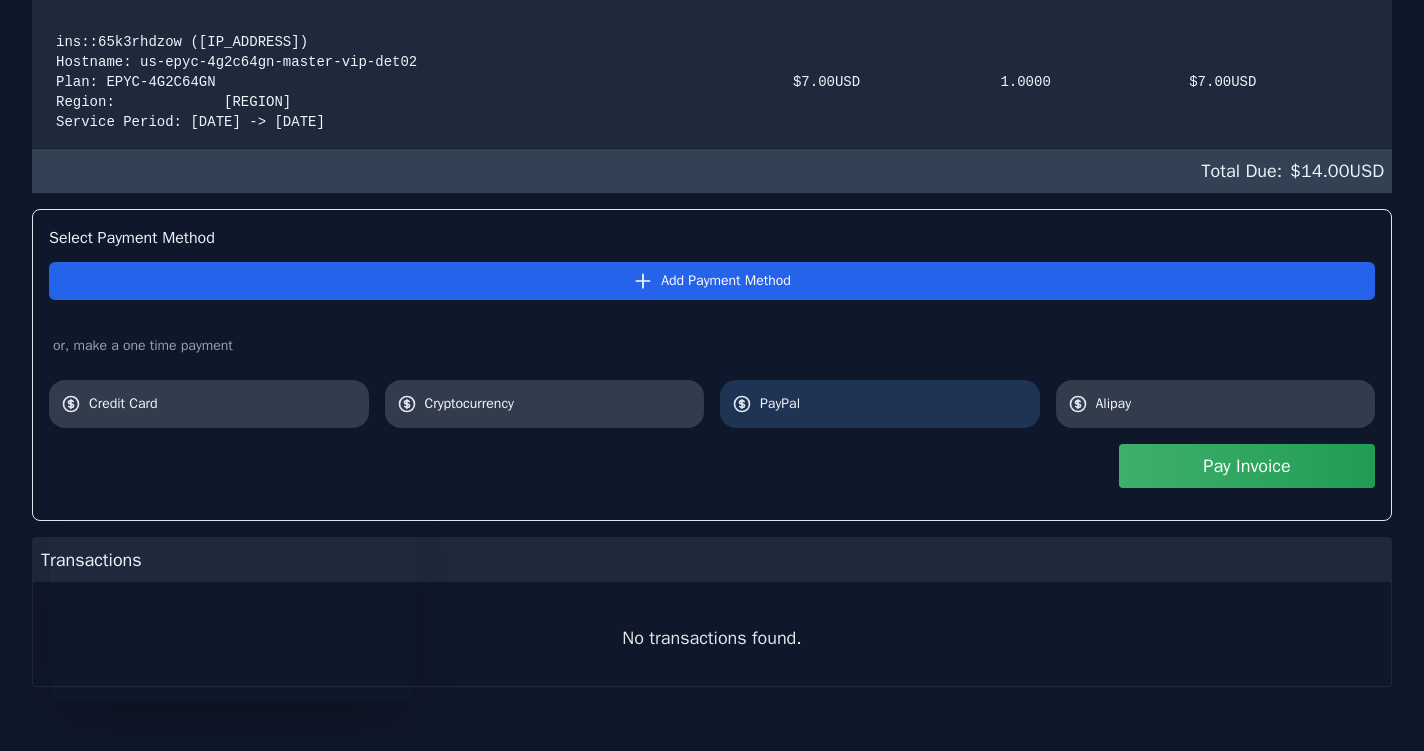 click on "PayPal" at bounding box center (894, 404) 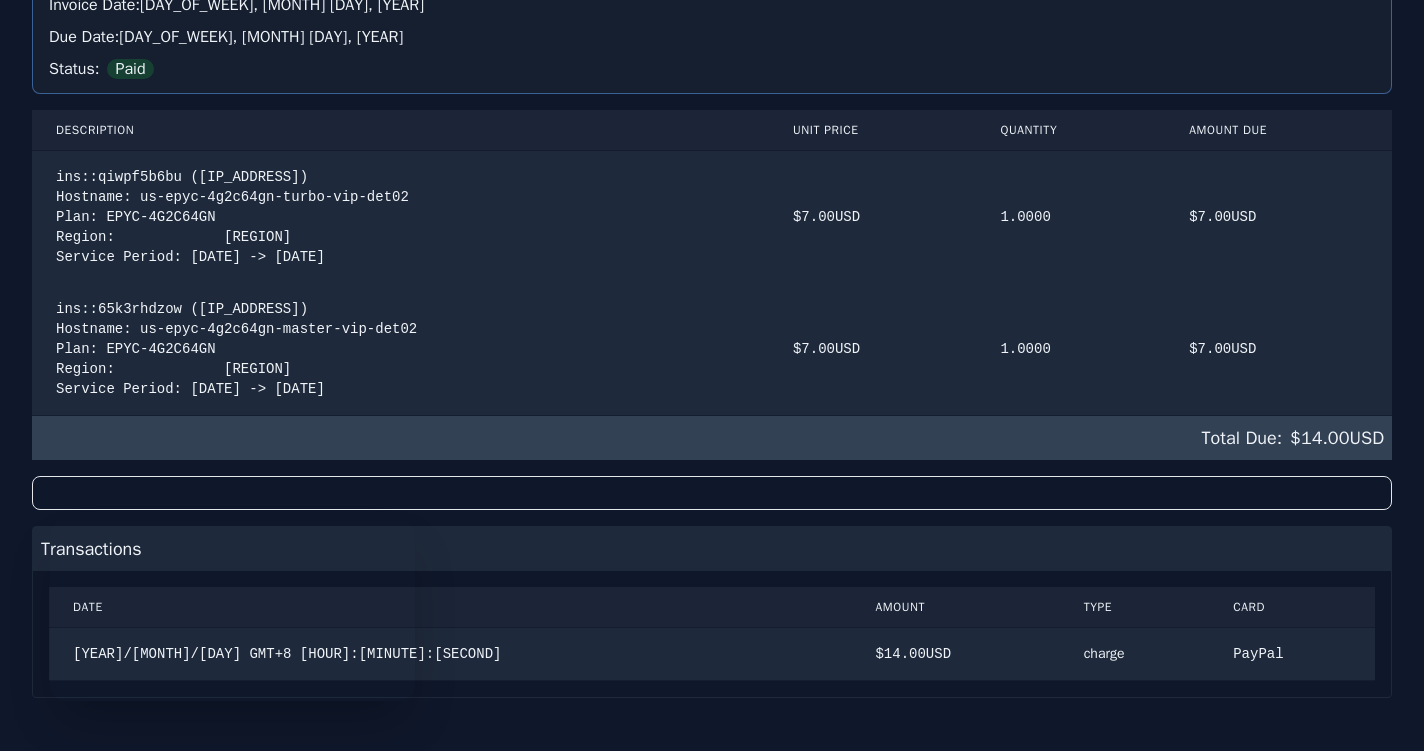scroll, scrollTop: 0, scrollLeft: 0, axis: both 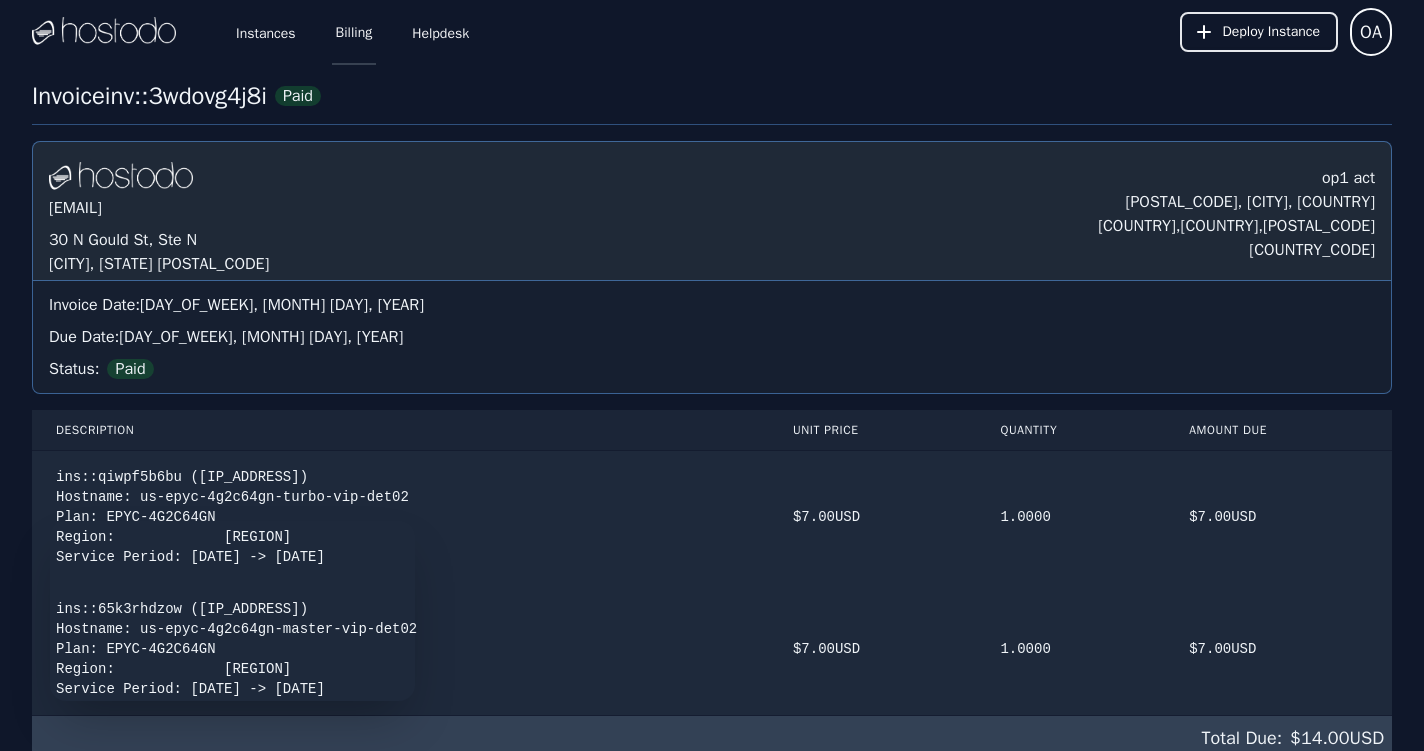 click on "Billing" at bounding box center [354, 32] 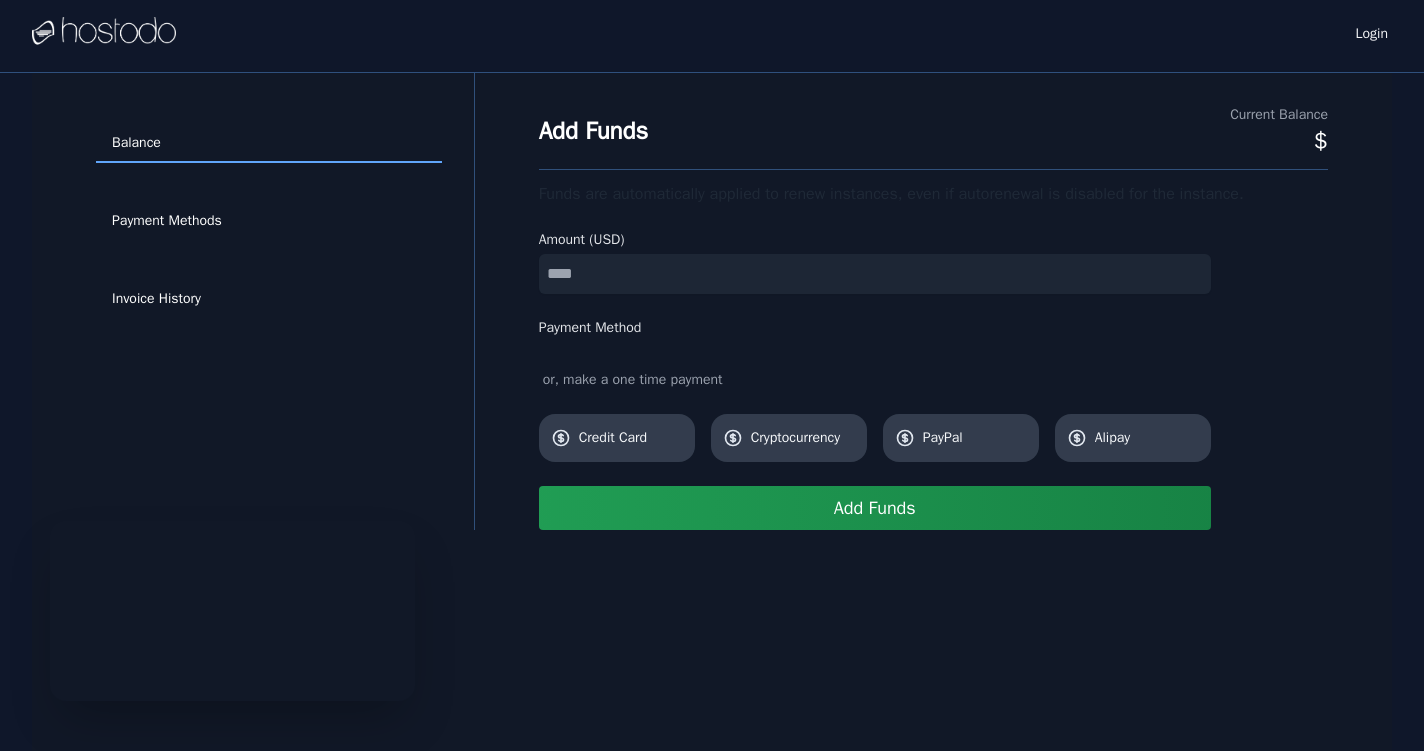 scroll, scrollTop: 0, scrollLeft: 0, axis: both 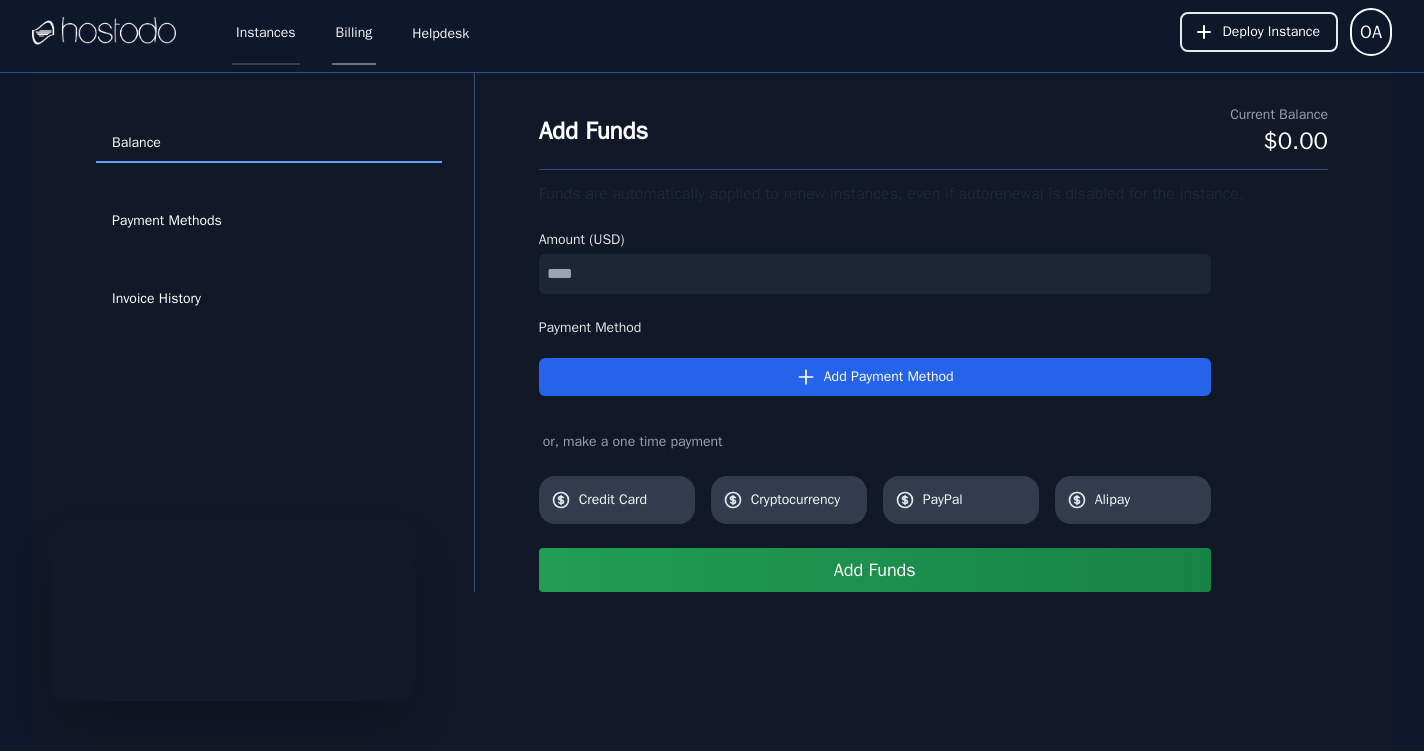 click on "Instances" at bounding box center [266, 32] 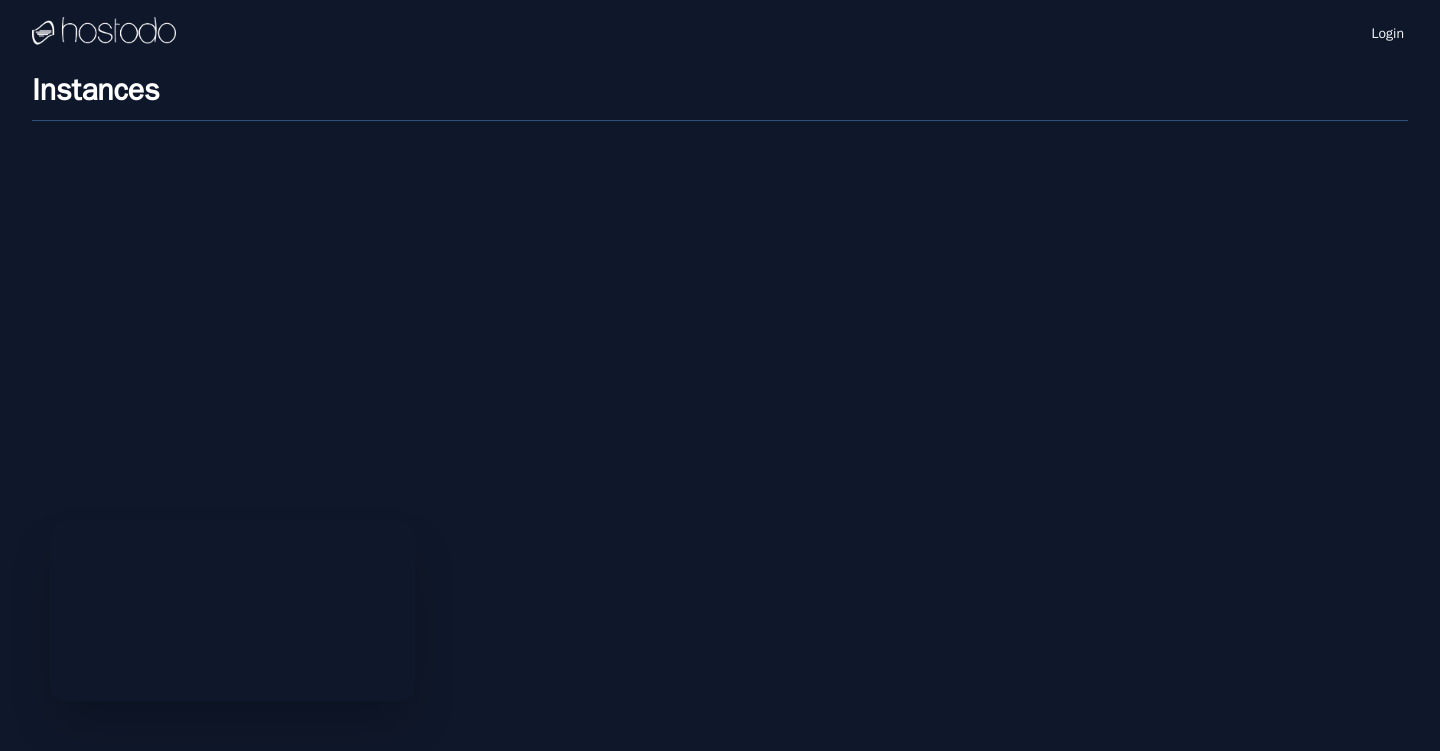 scroll, scrollTop: 0, scrollLeft: 0, axis: both 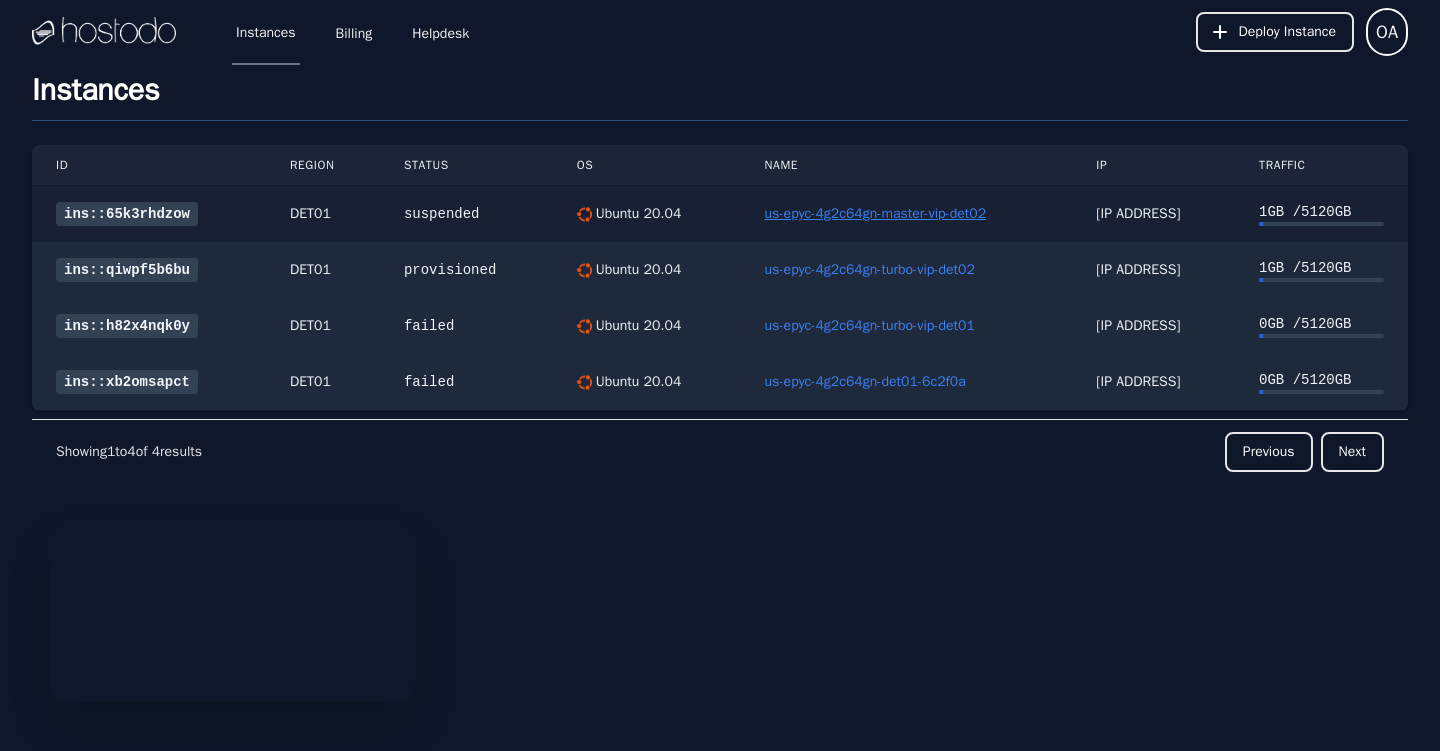 click on "us-epyc-4g2c64gn-master-vip-det02" at bounding box center [876, 213] 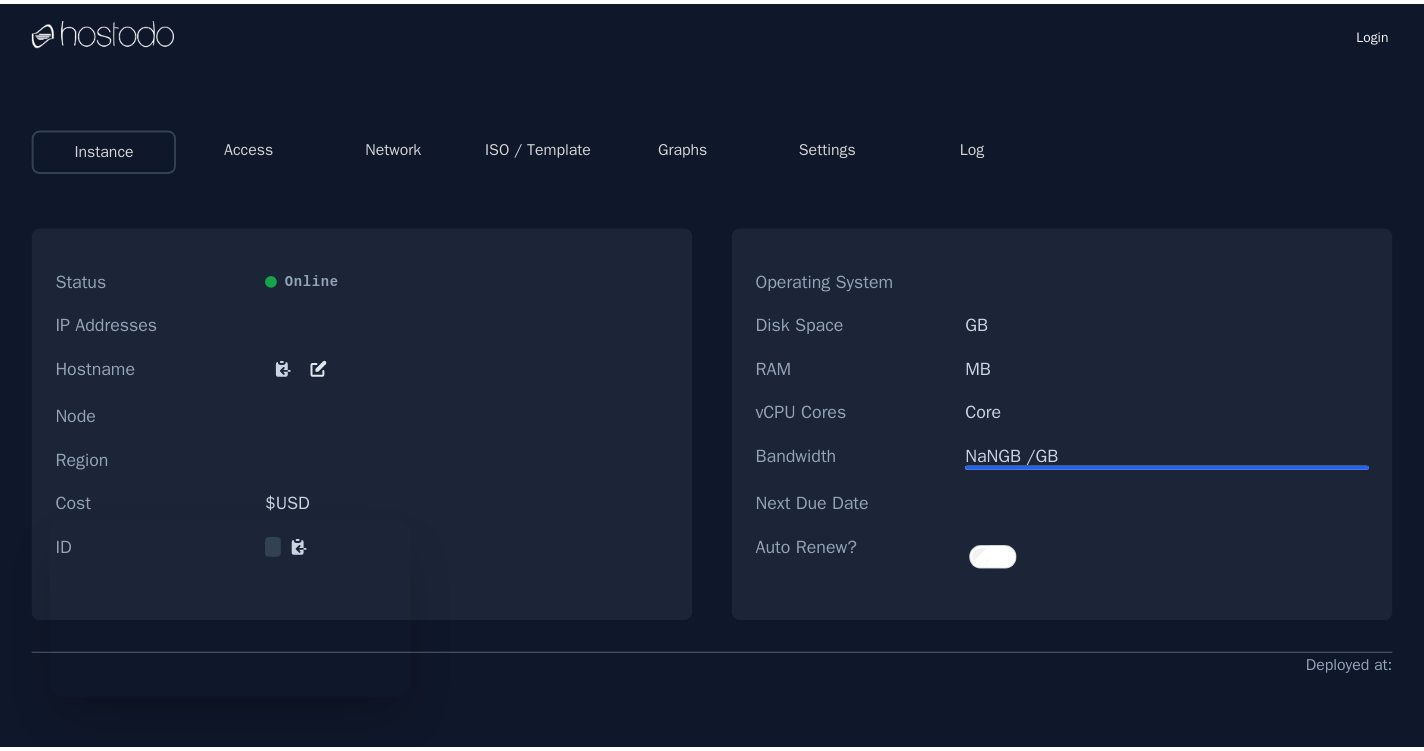 scroll, scrollTop: 0, scrollLeft: 0, axis: both 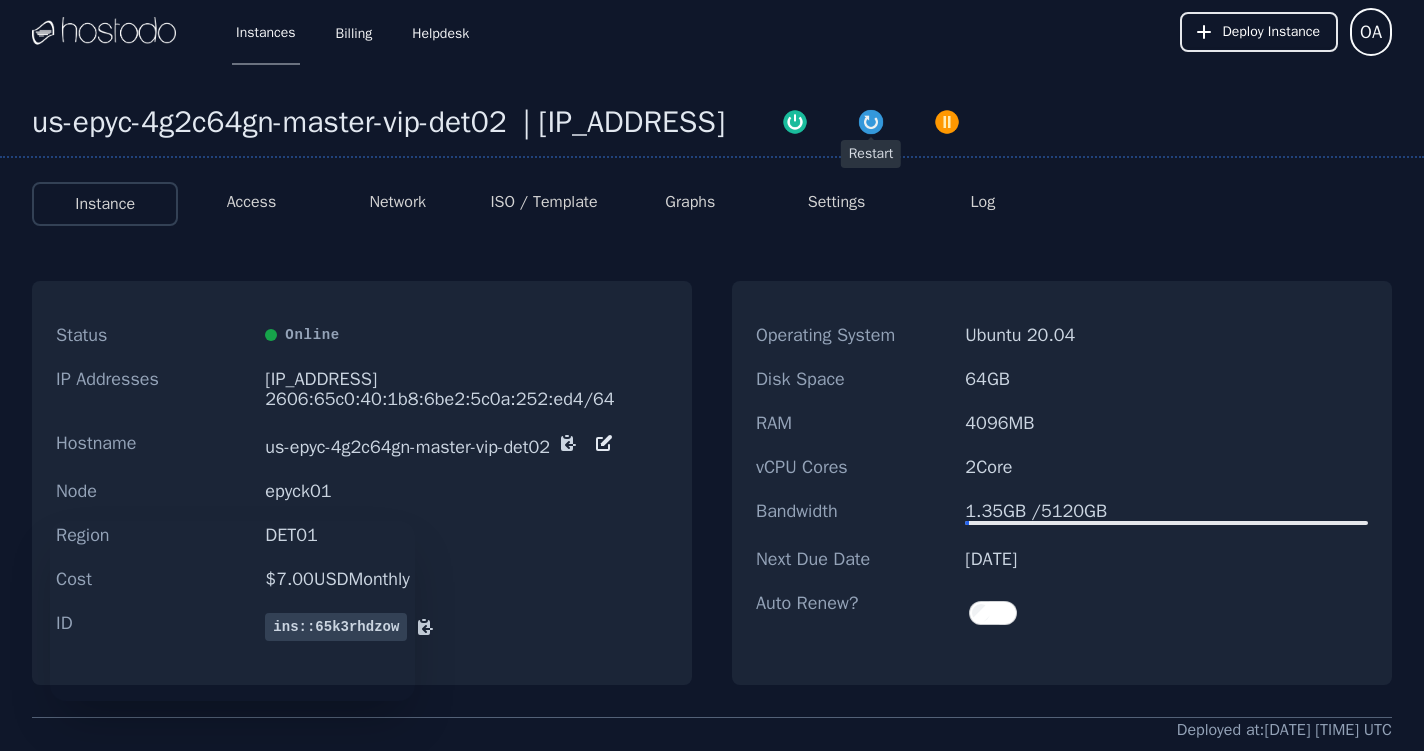 click at bounding box center [871, 122] 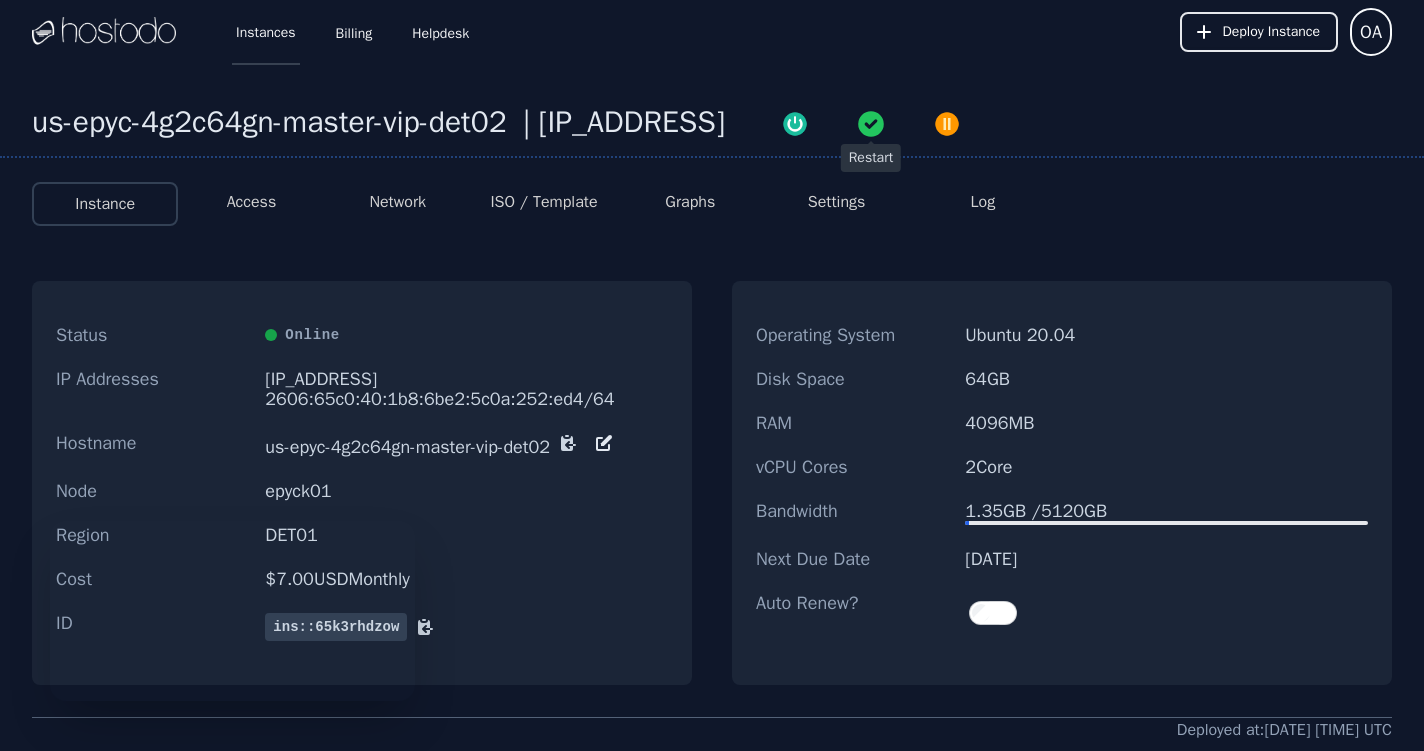 click on "Instances" at bounding box center [266, 32] 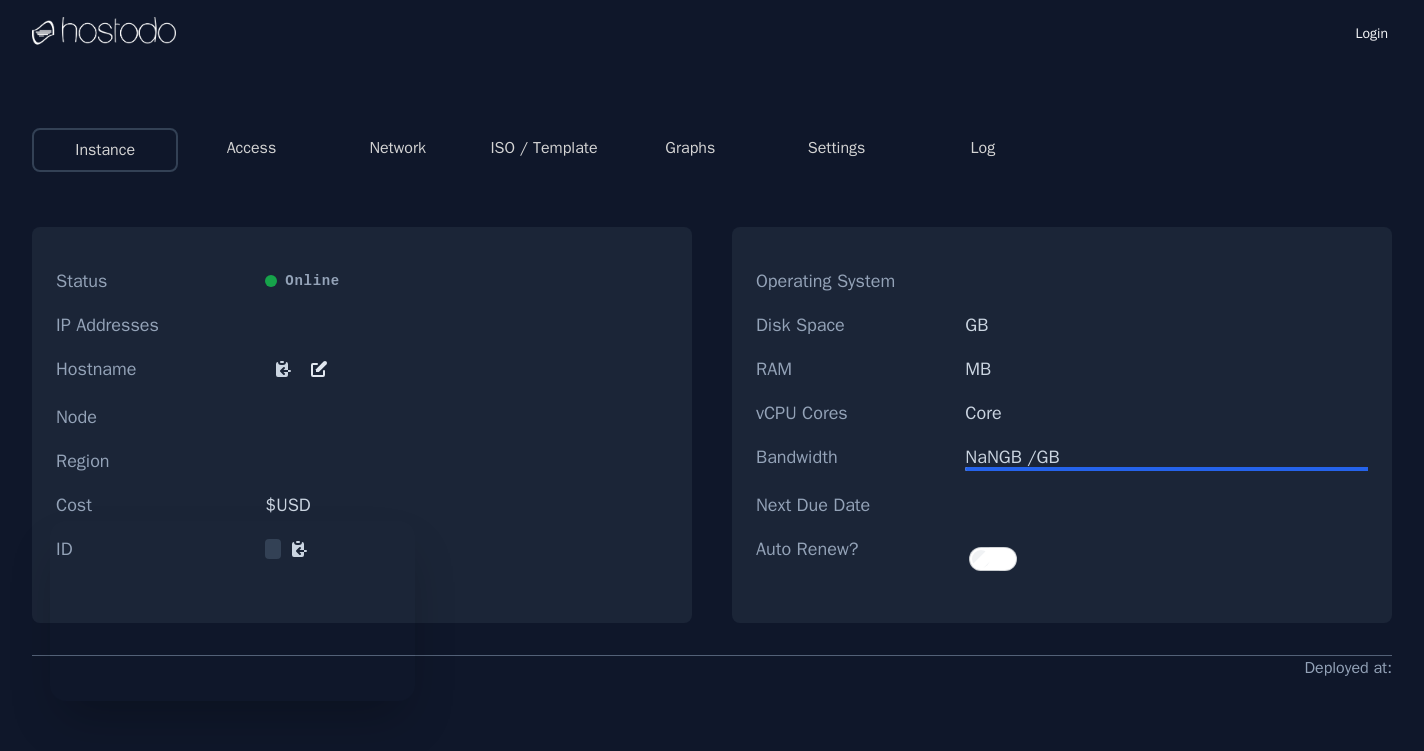 scroll, scrollTop: 0, scrollLeft: 0, axis: both 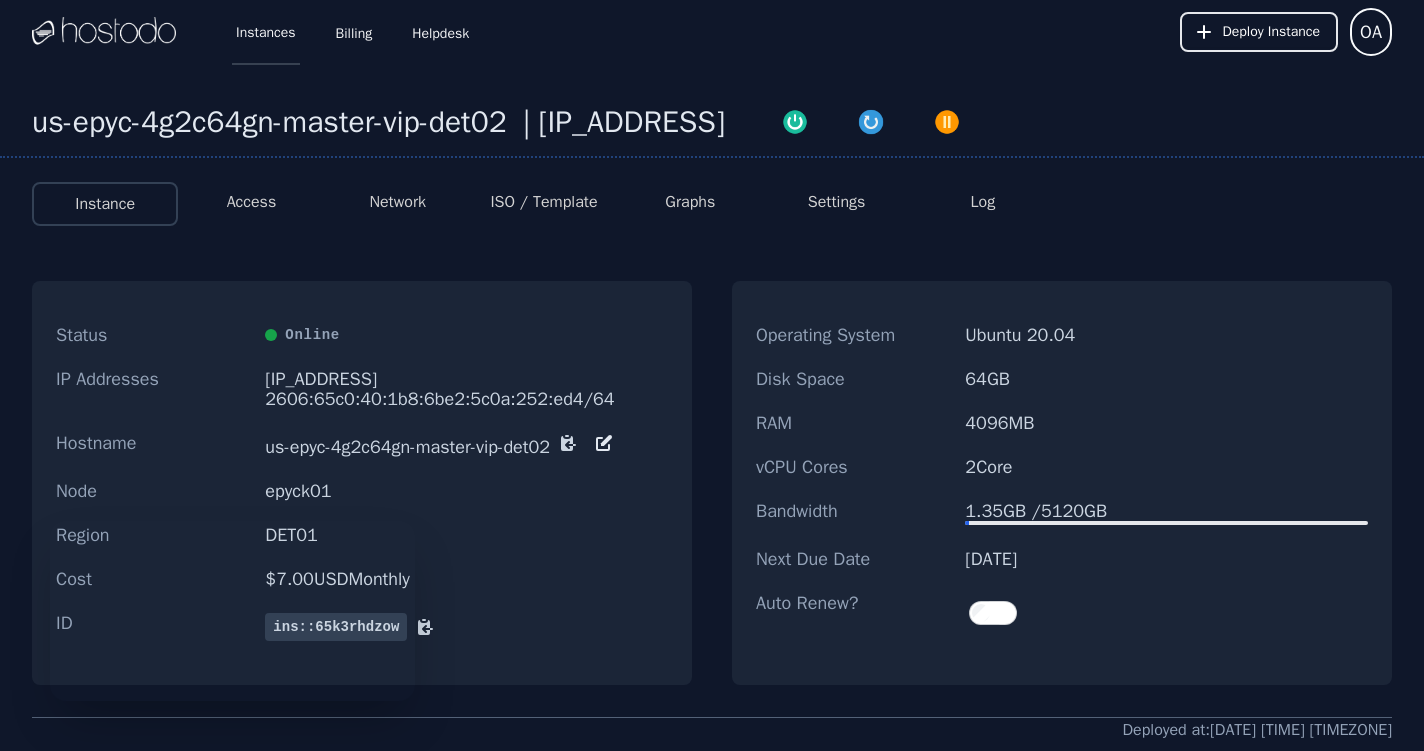 click on "Instances" at bounding box center [266, 32] 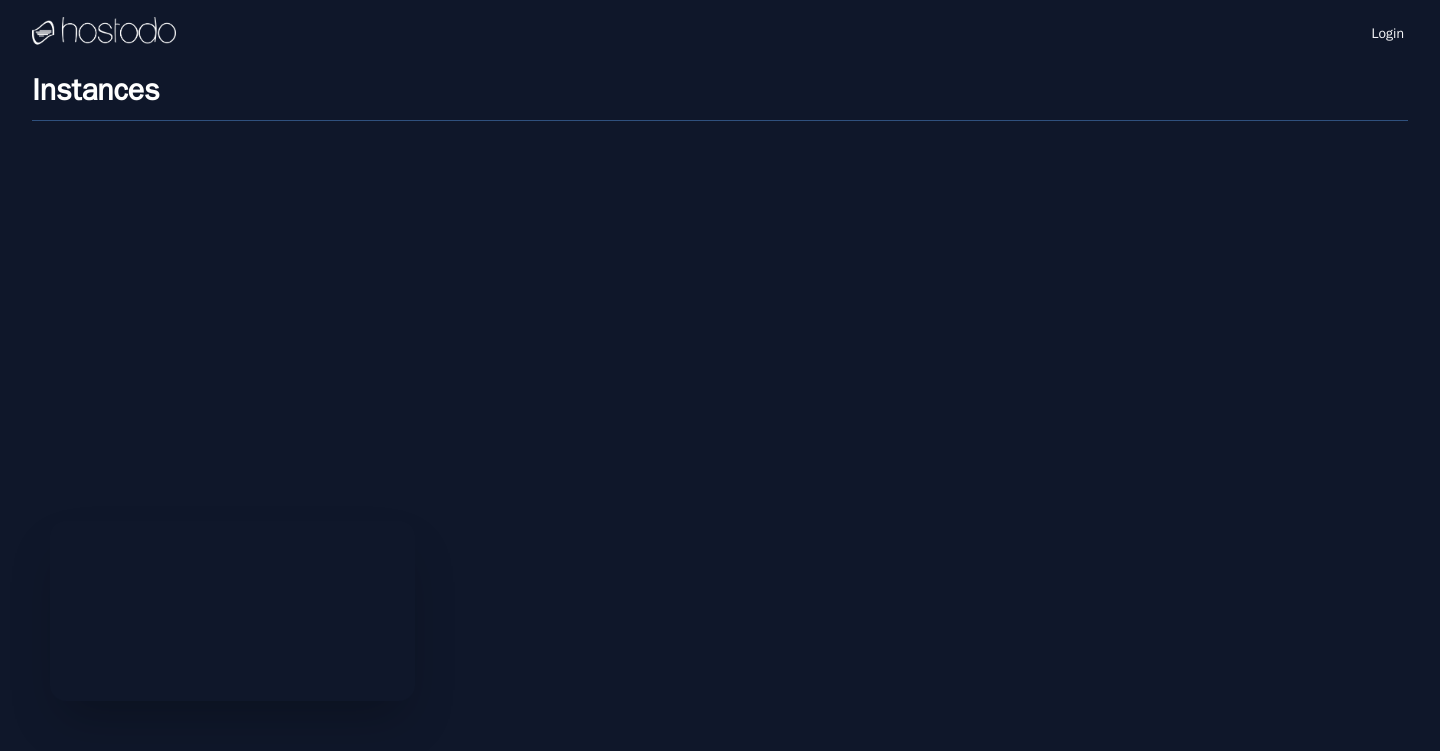 scroll, scrollTop: 0, scrollLeft: 0, axis: both 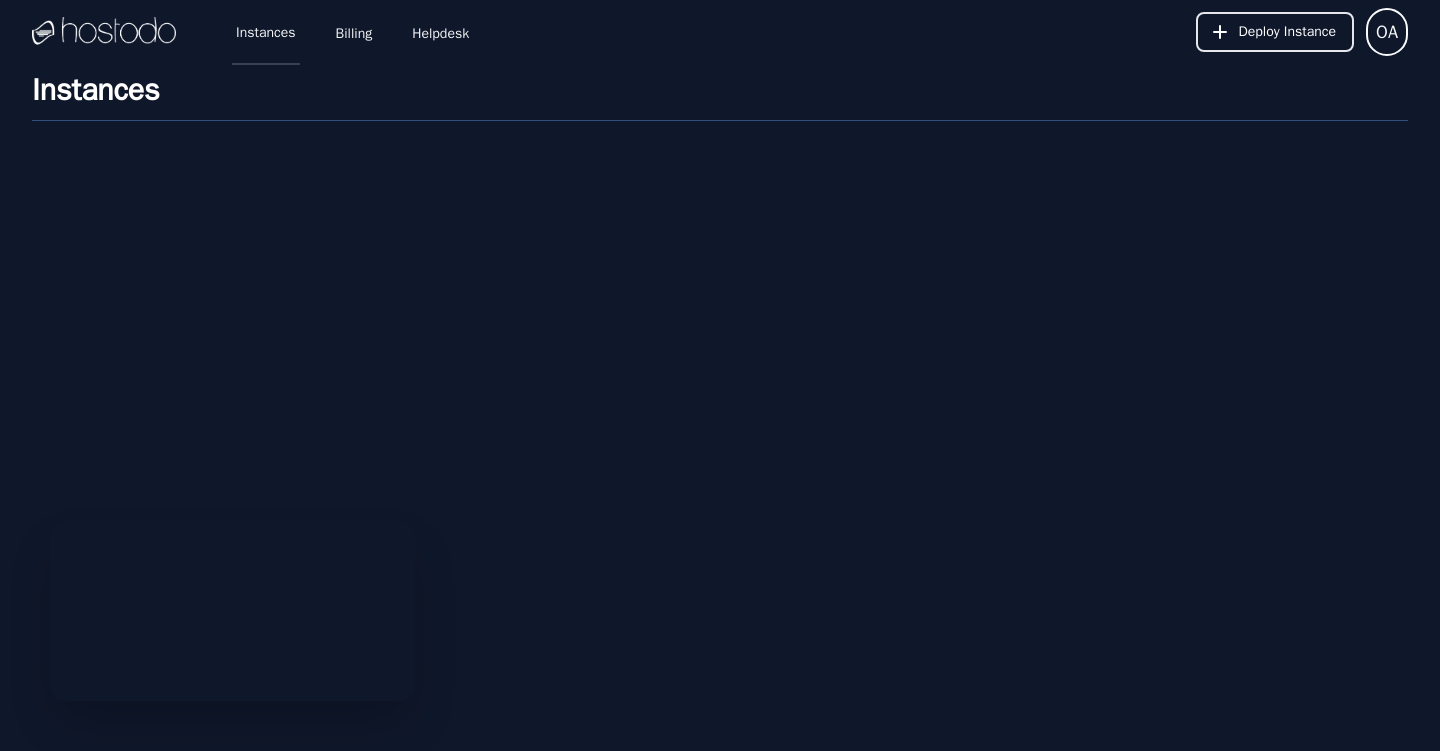 click on "Instances" at bounding box center (266, 32) 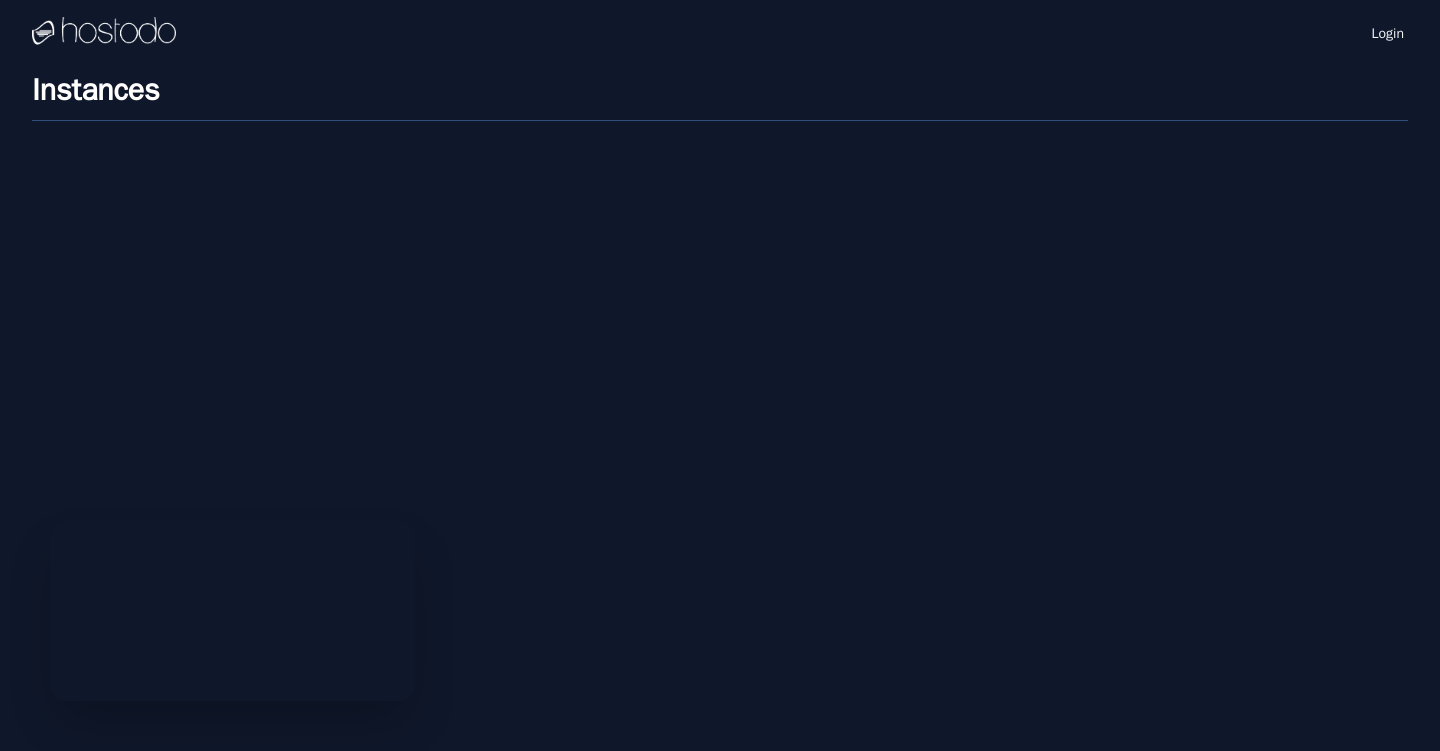 scroll, scrollTop: 0, scrollLeft: 0, axis: both 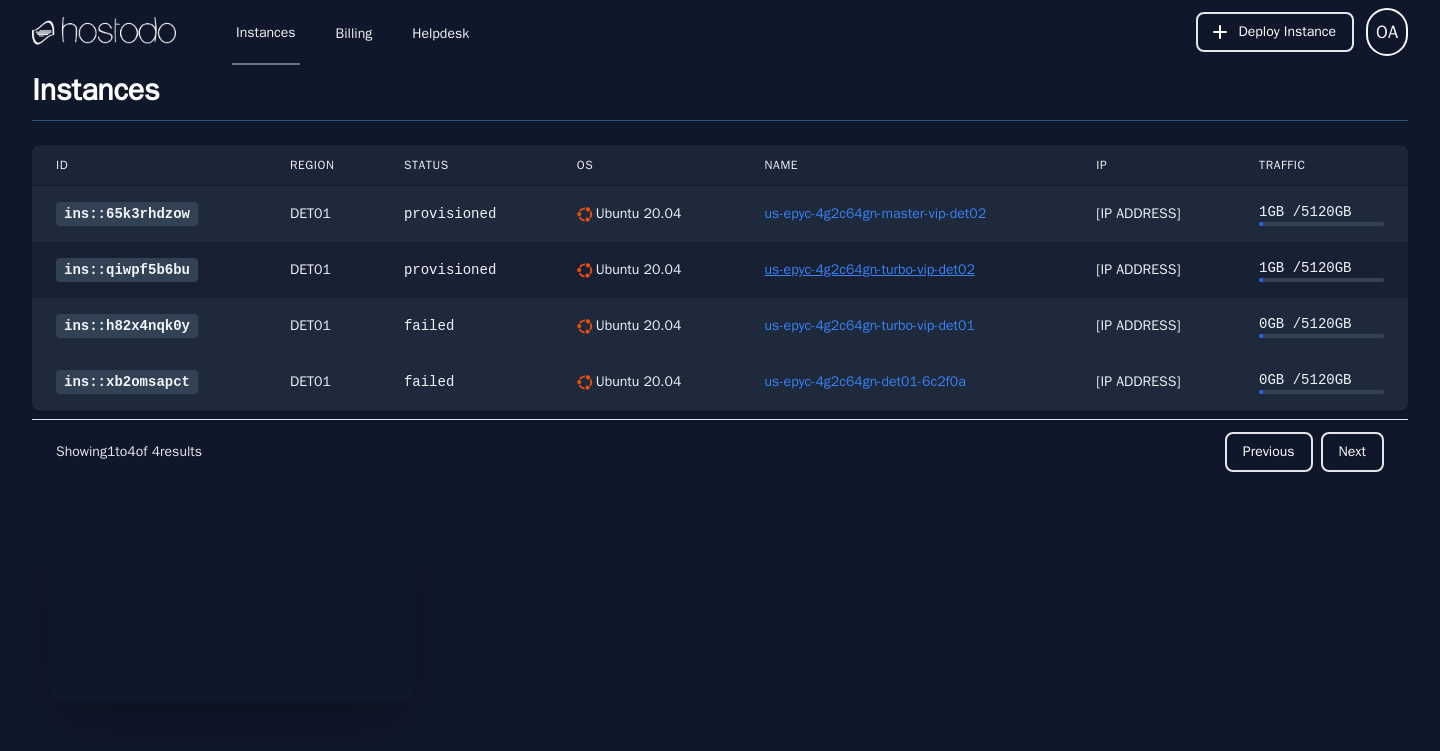 click on "us-epyc-4g2c64gn-turbo-vip-det02" at bounding box center (870, 269) 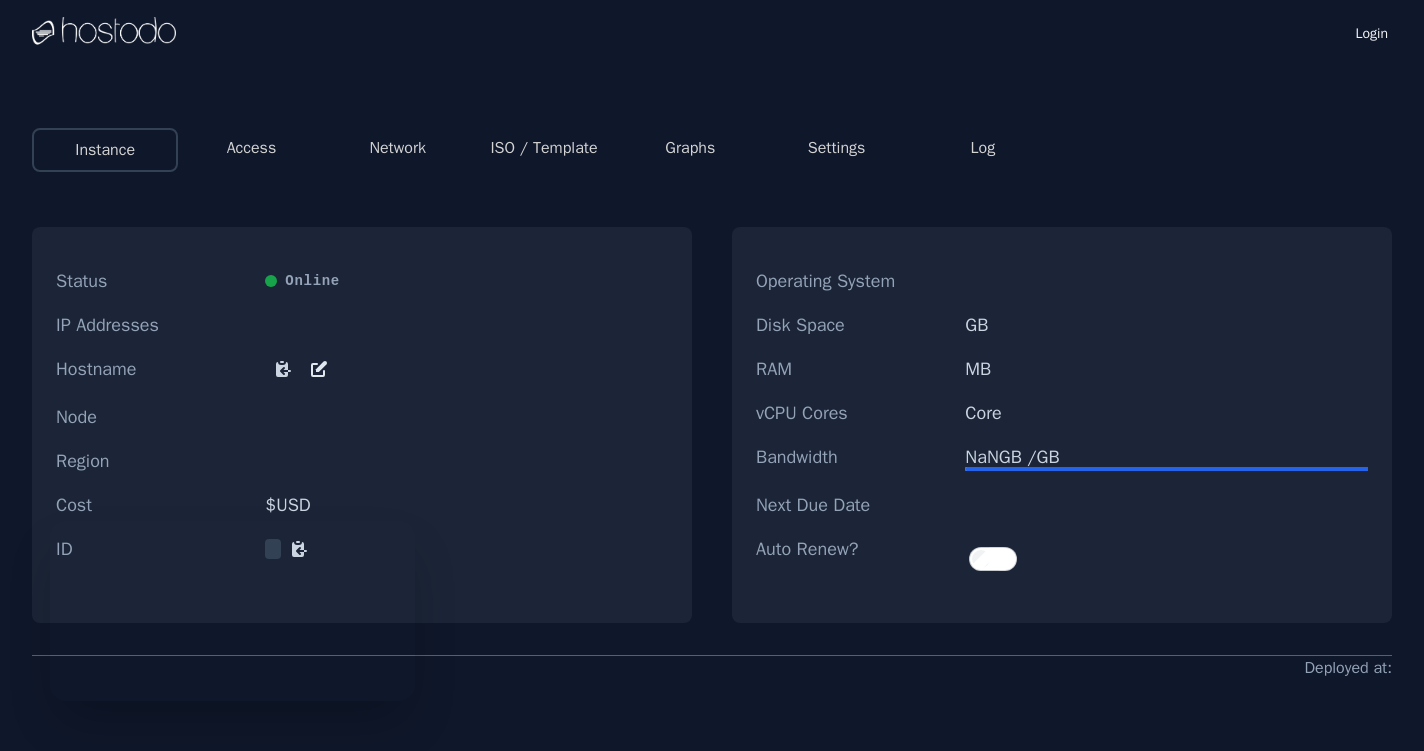 scroll, scrollTop: 0, scrollLeft: 0, axis: both 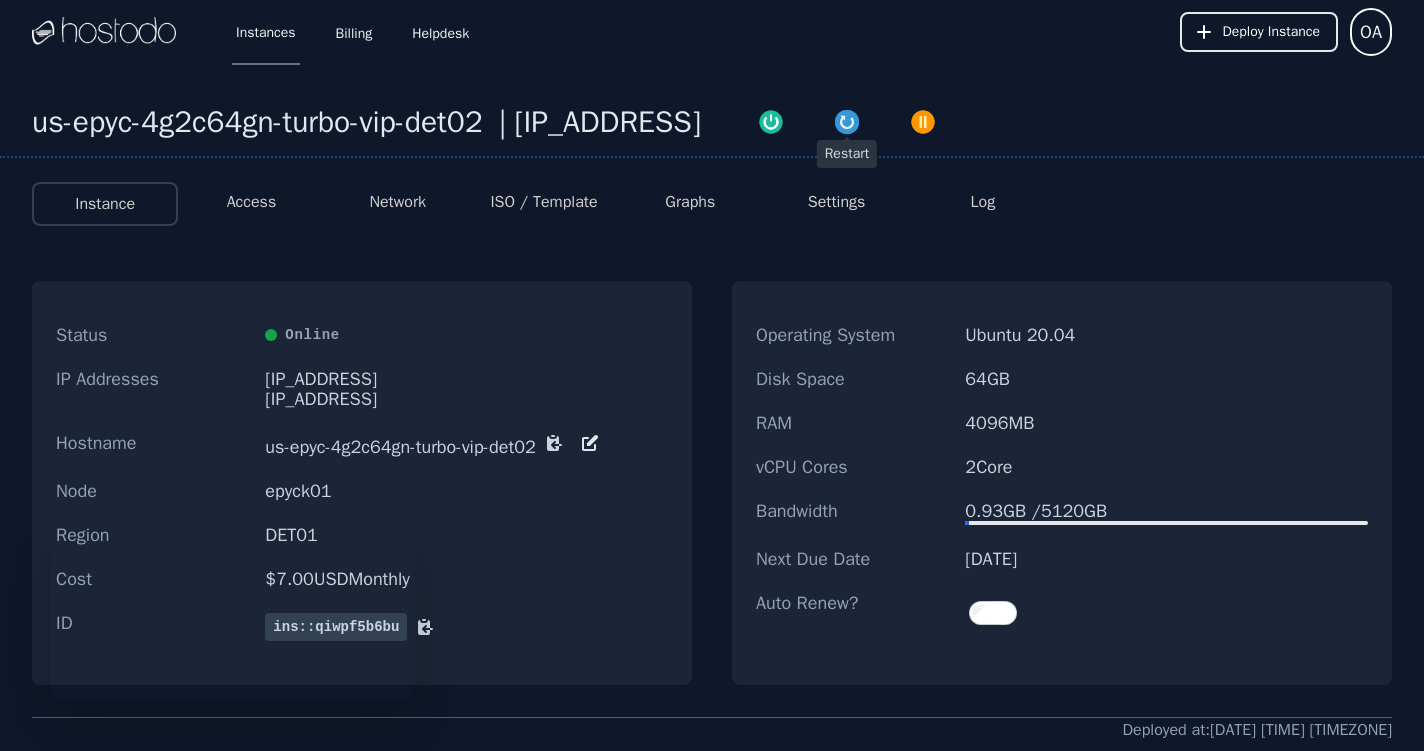 click at bounding box center [847, 122] 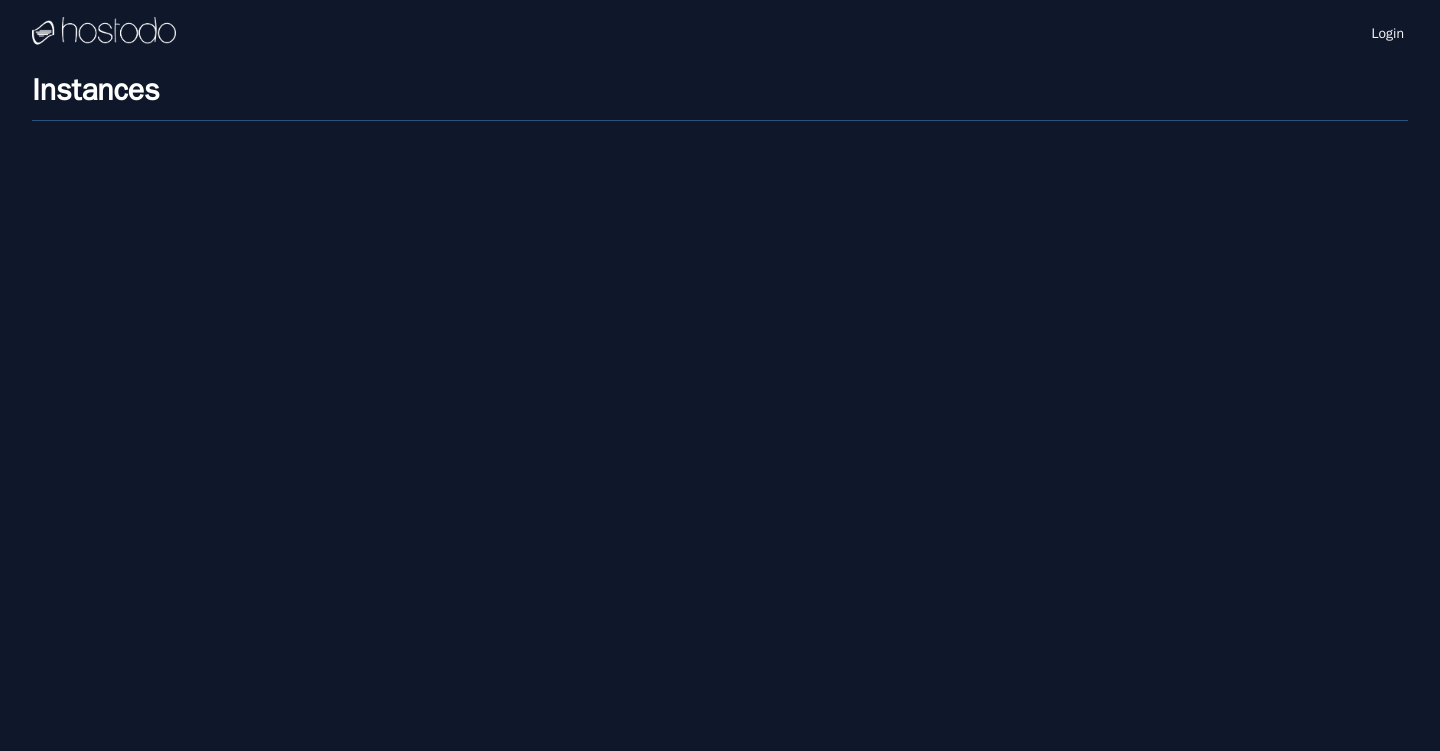 scroll, scrollTop: 0, scrollLeft: 0, axis: both 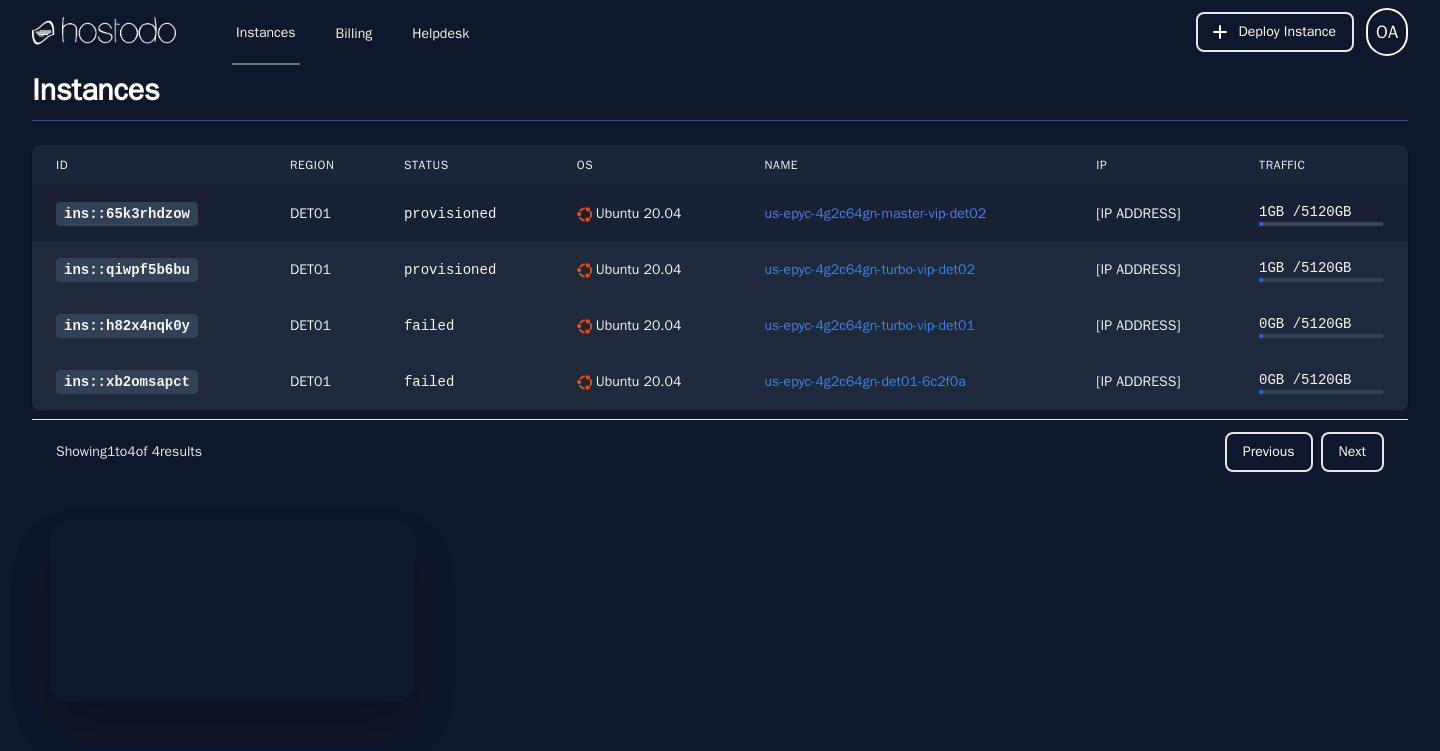 click on "[IP ADDRESS]" at bounding box center [1153, 214] 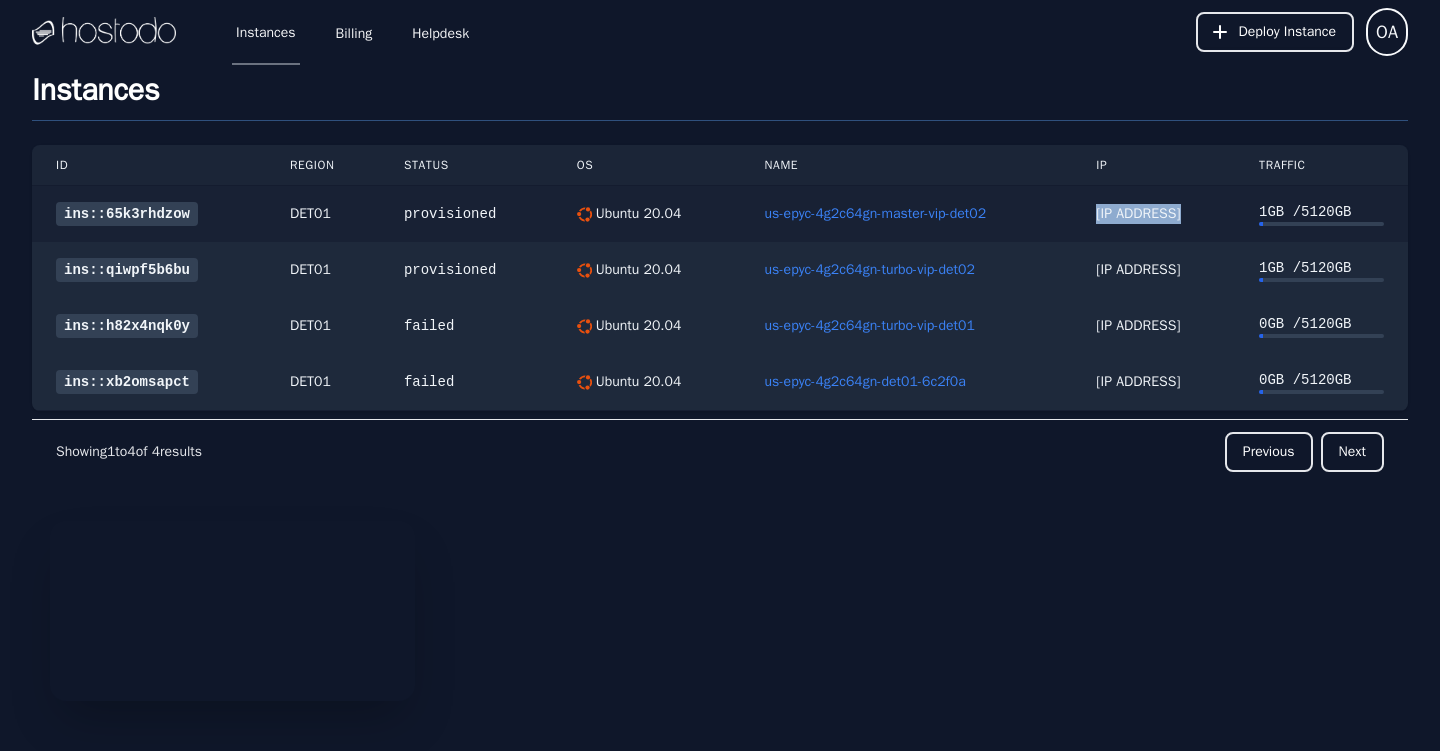 click on "[IP ADDRESS]" at bounding box center [1153, 214] 